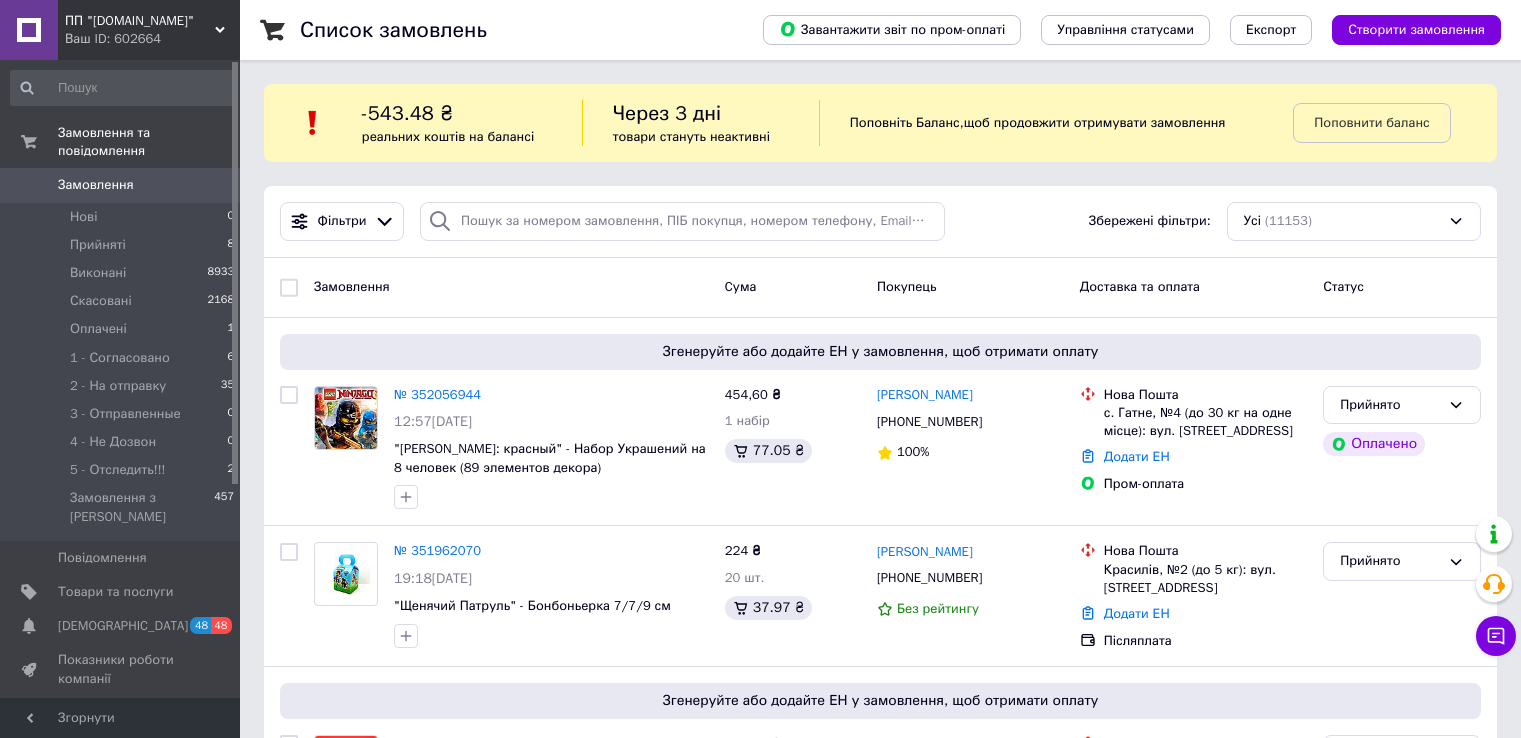 scroll, scrollTop: 0, scrollLeft: 0, axis: both 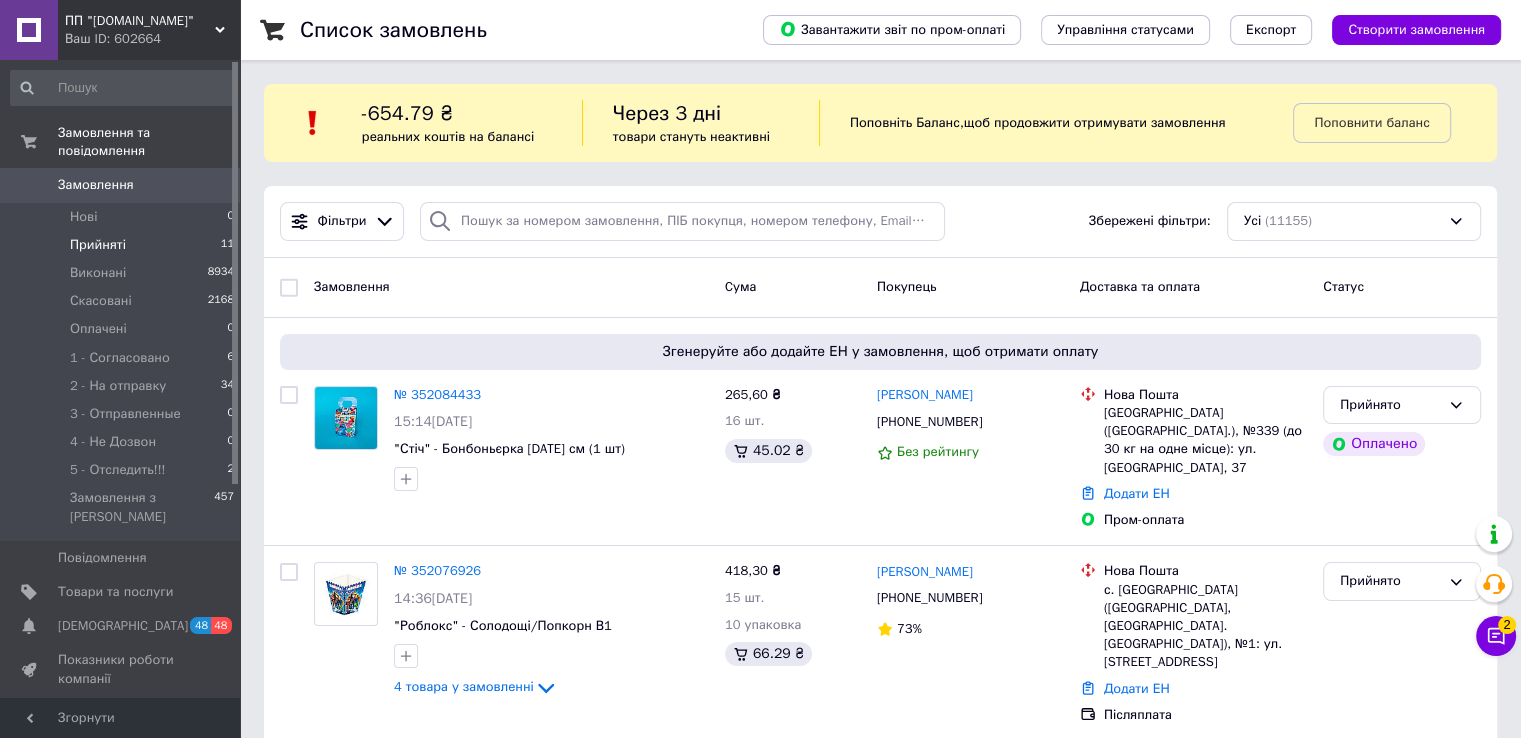 click on "Прийняті" at bounding box center (98, 245) 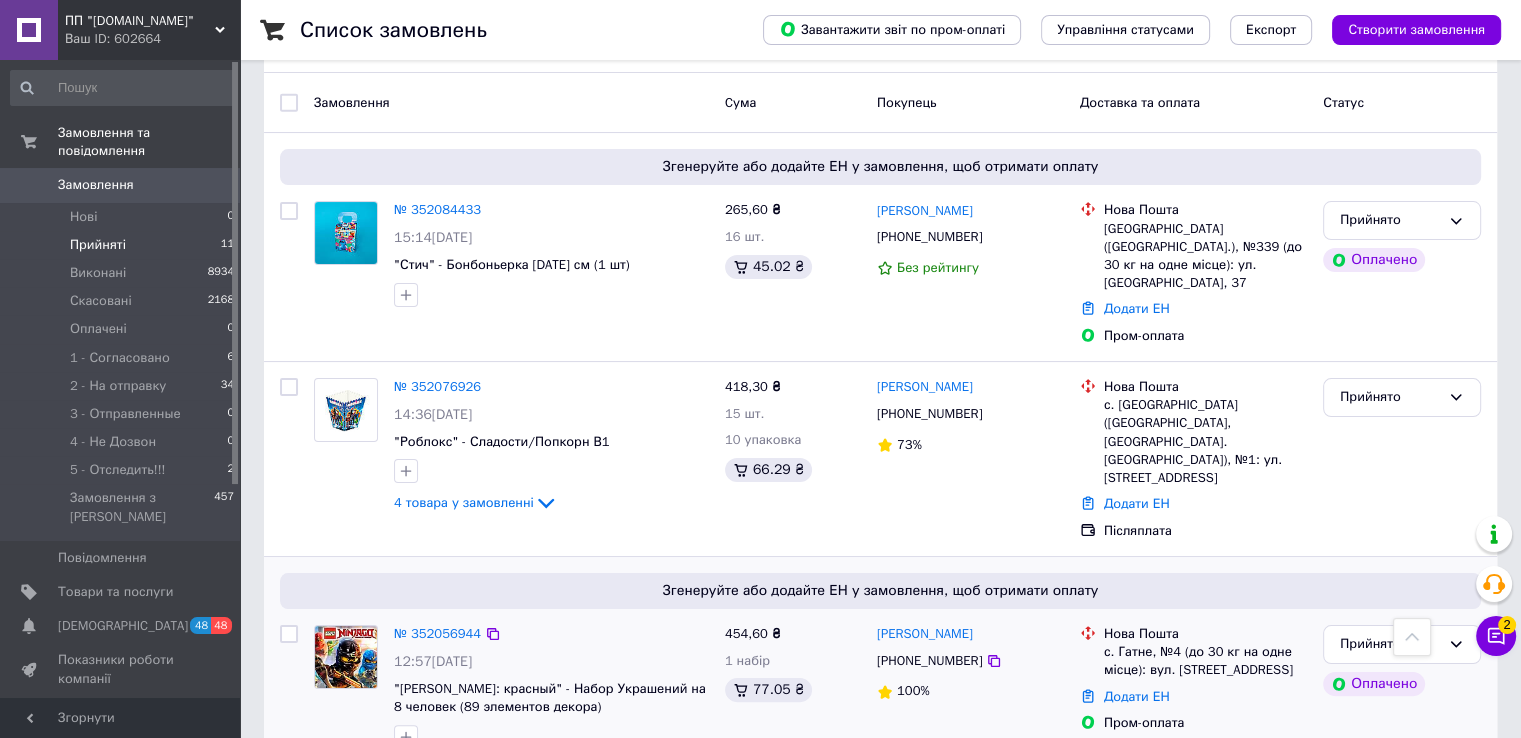 scroll, scrollTop: 233, scrollLeft: 0, axis: vertical 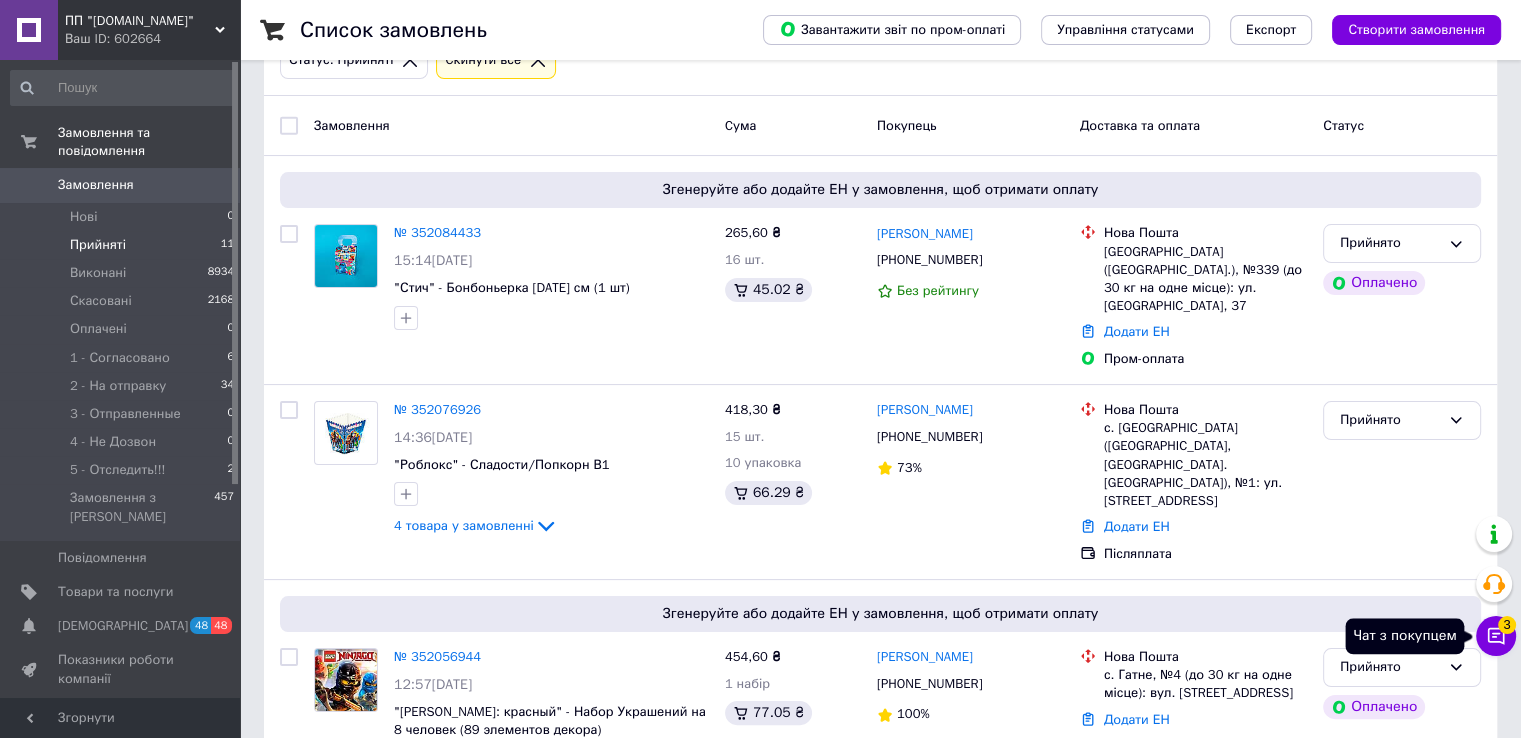 click on "Чат з покупцем 3" at bounding box center (1496, 636) 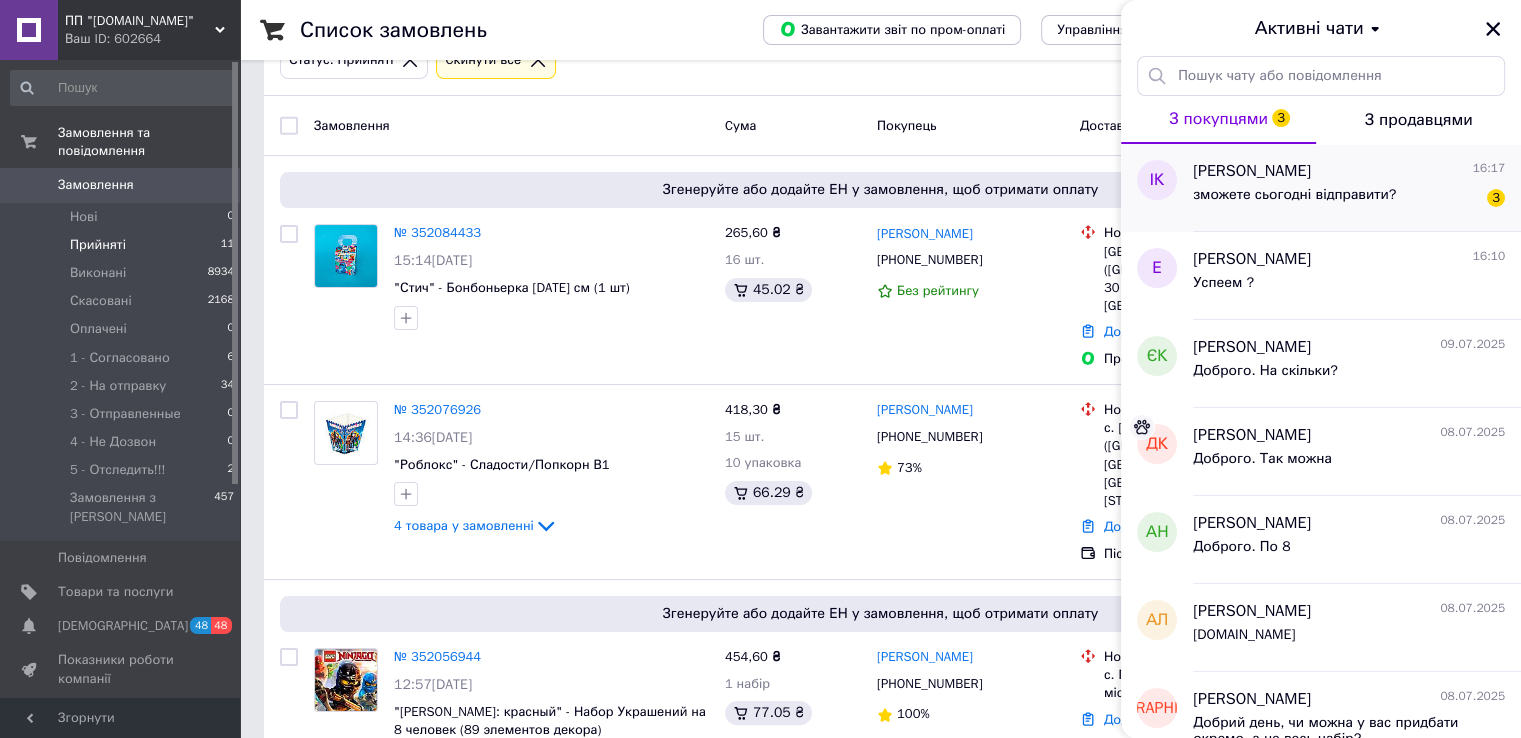 click on "зможете сьогодні відправити?" at bounding box center [1294, 195] 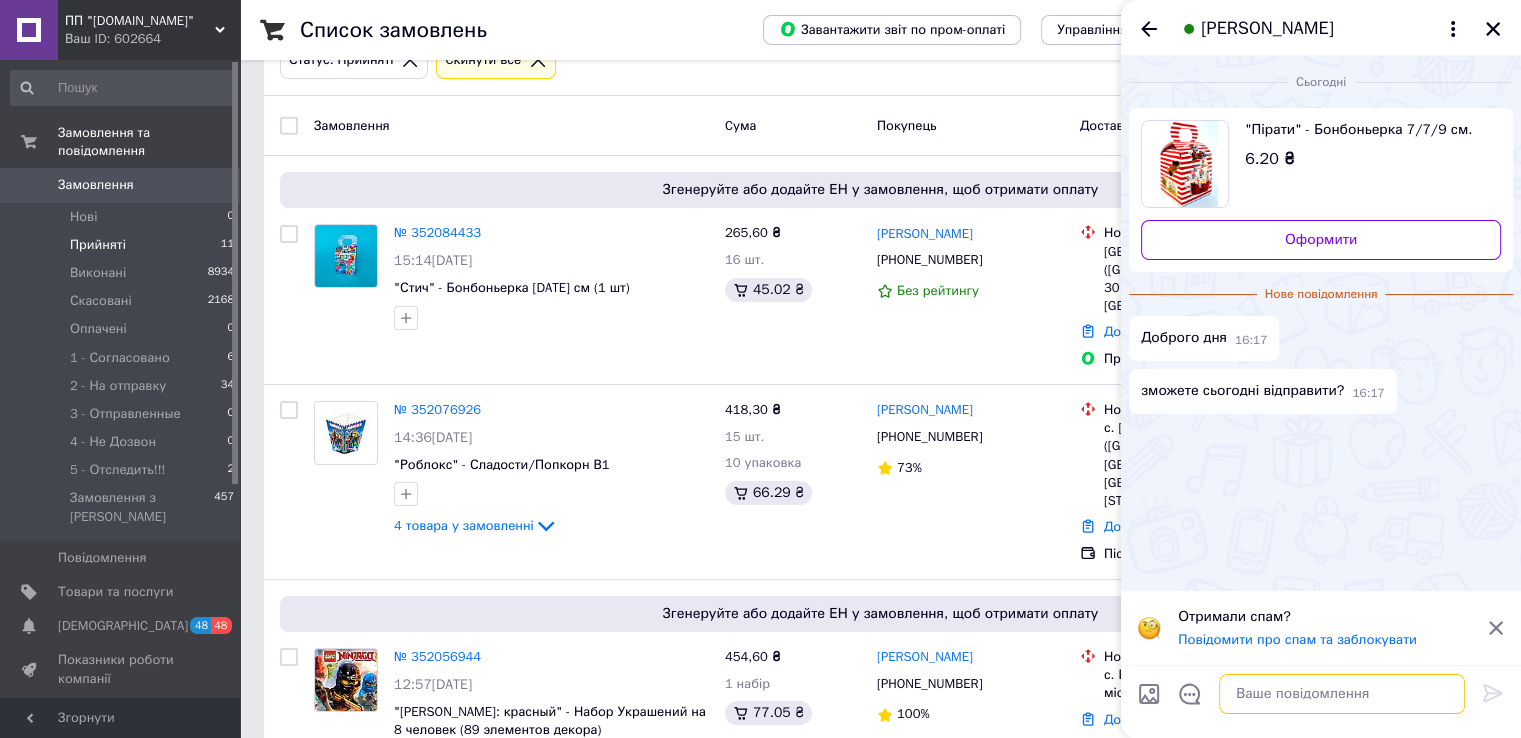 click at bounding box center [1342, 694] 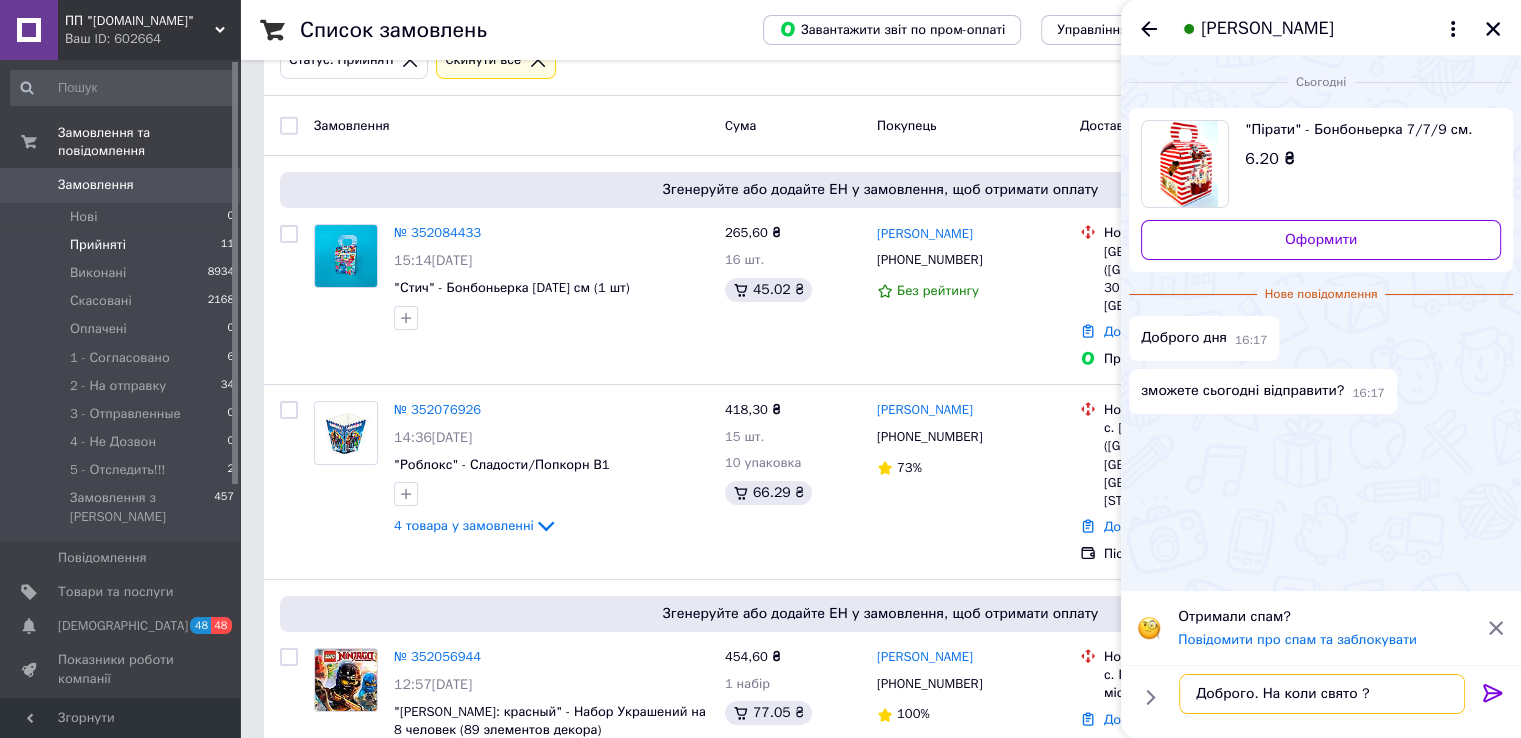 type on "Доброго. На коли свято ?" 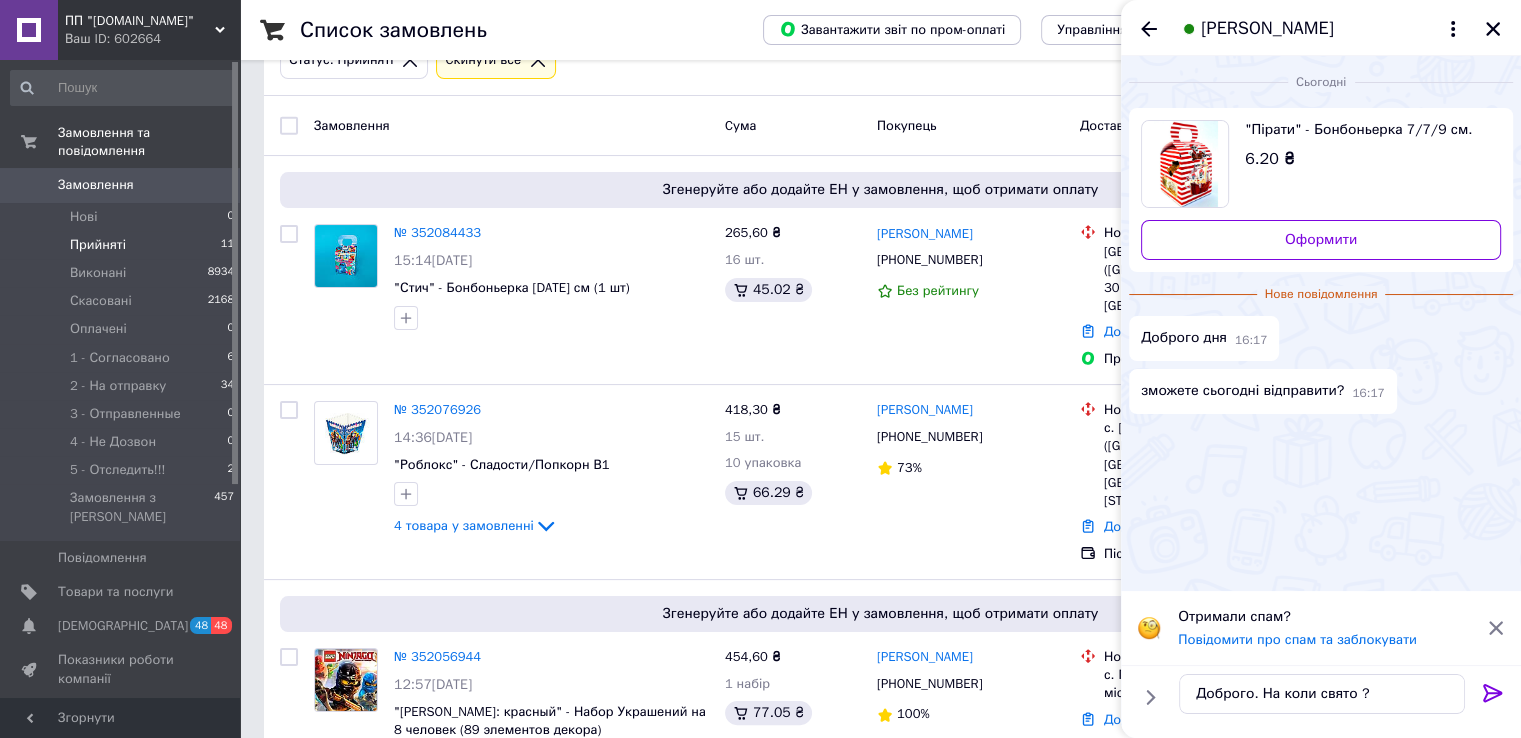 click 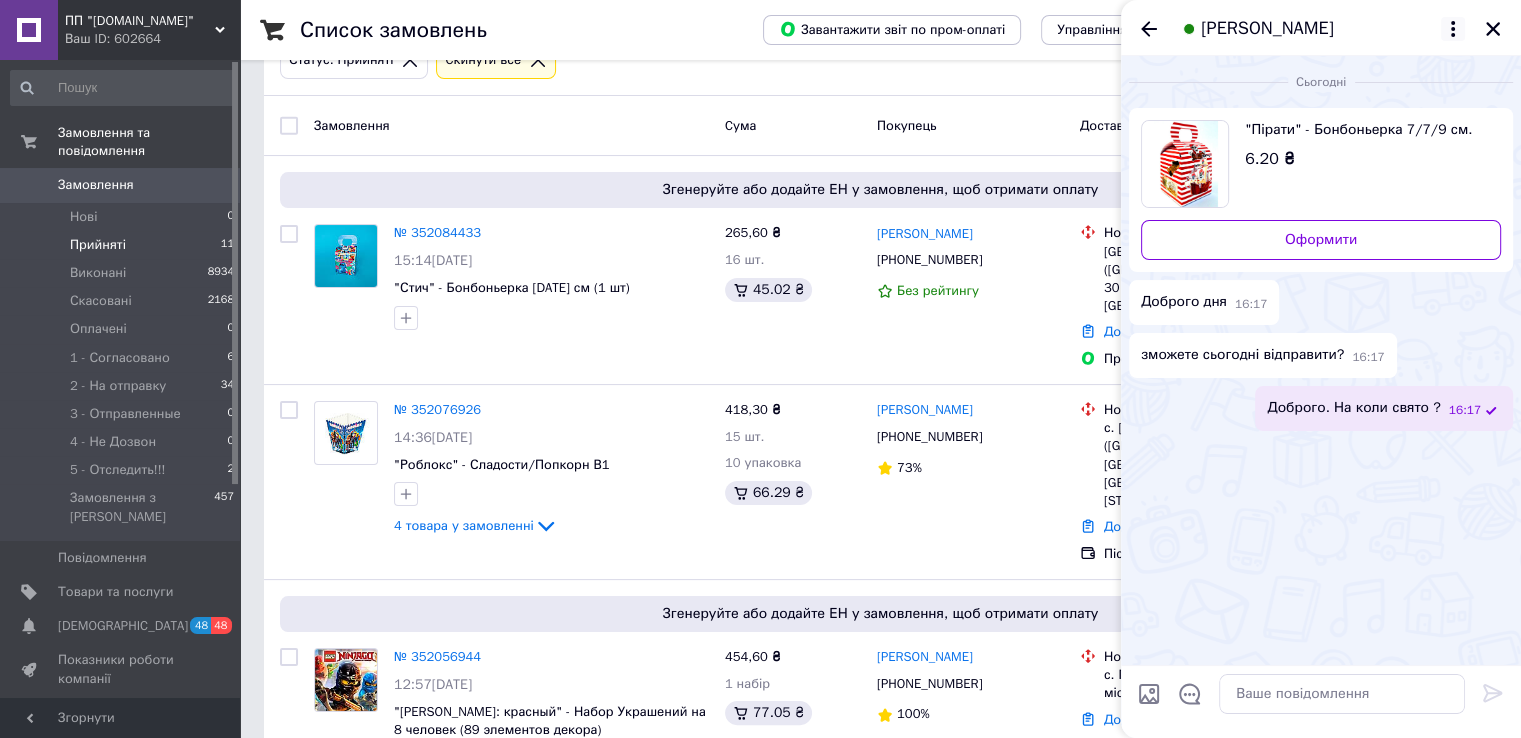click 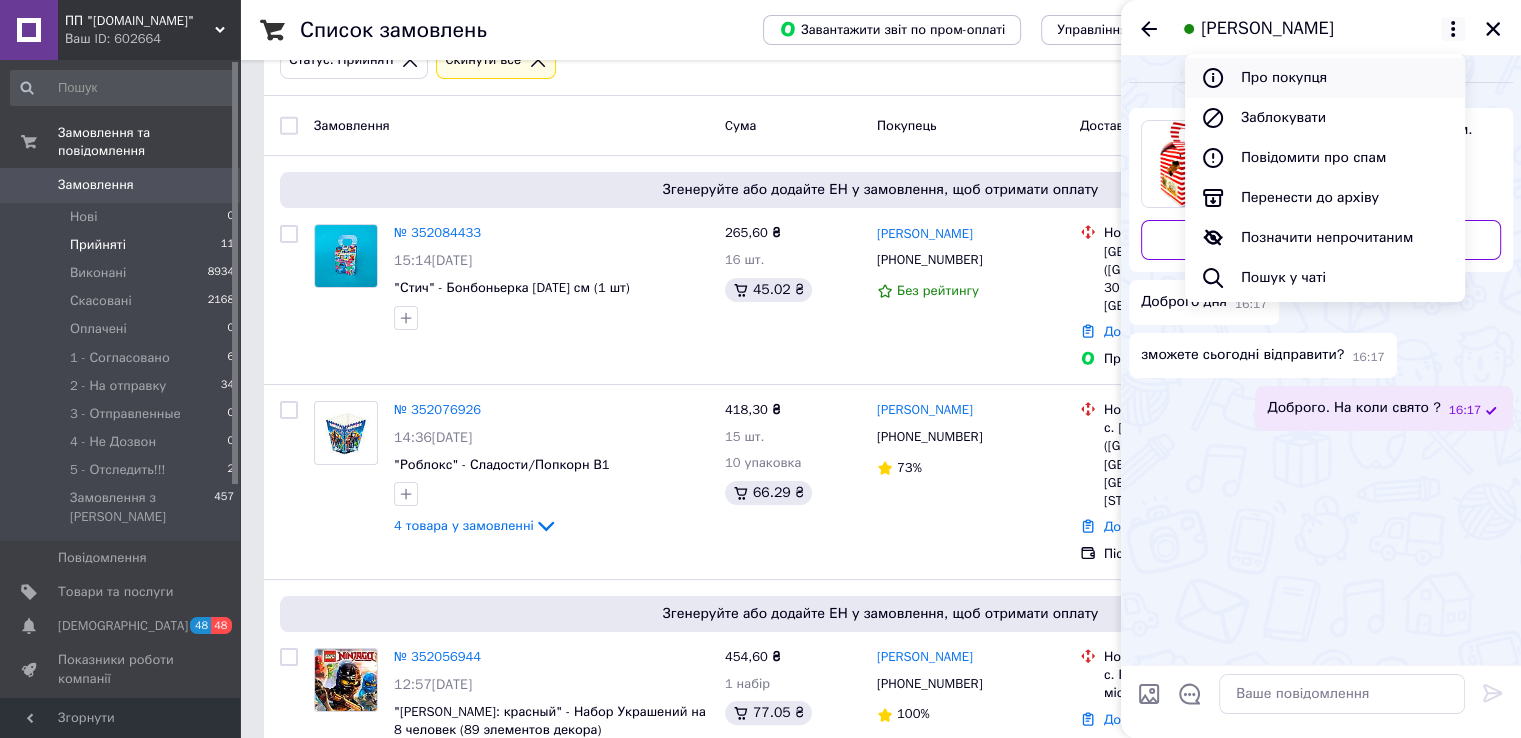click on "Про покупця" at bounding box center (1325, 78) 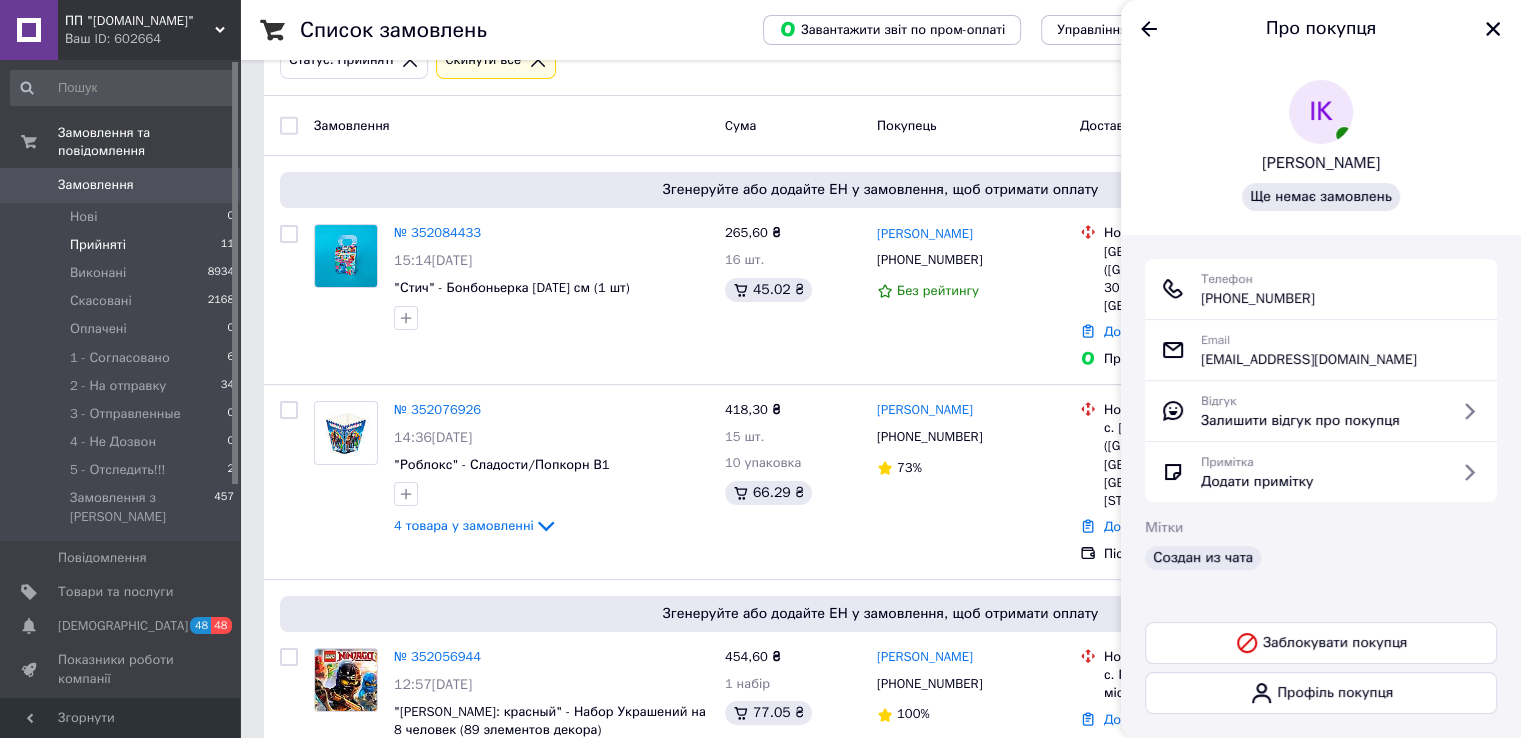 drag, startPoint x: 1249, startPoint y: 312, endPoint x: 1194, endPoint y: 313, distance: 55.00909 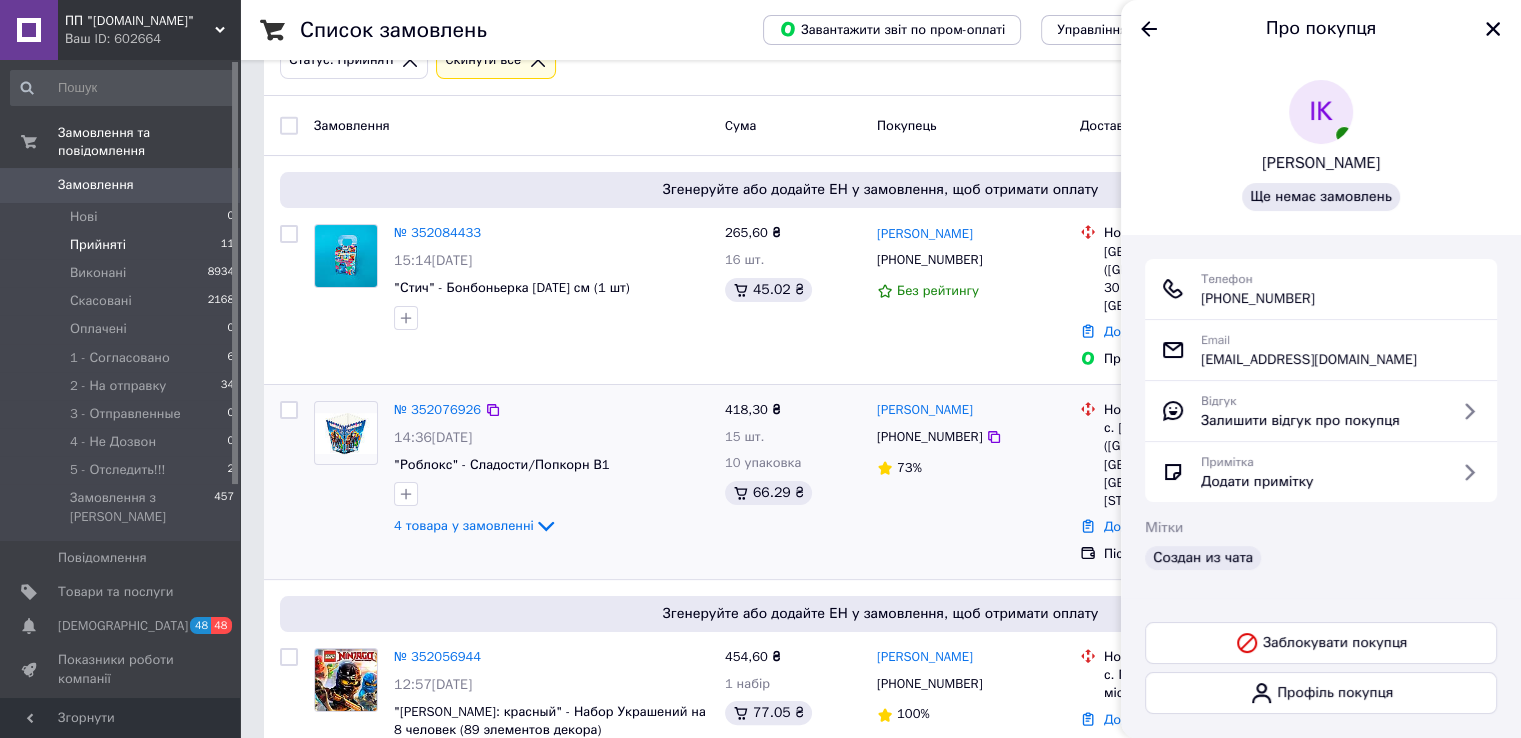 copy on "+380 (98) 052-66-25" 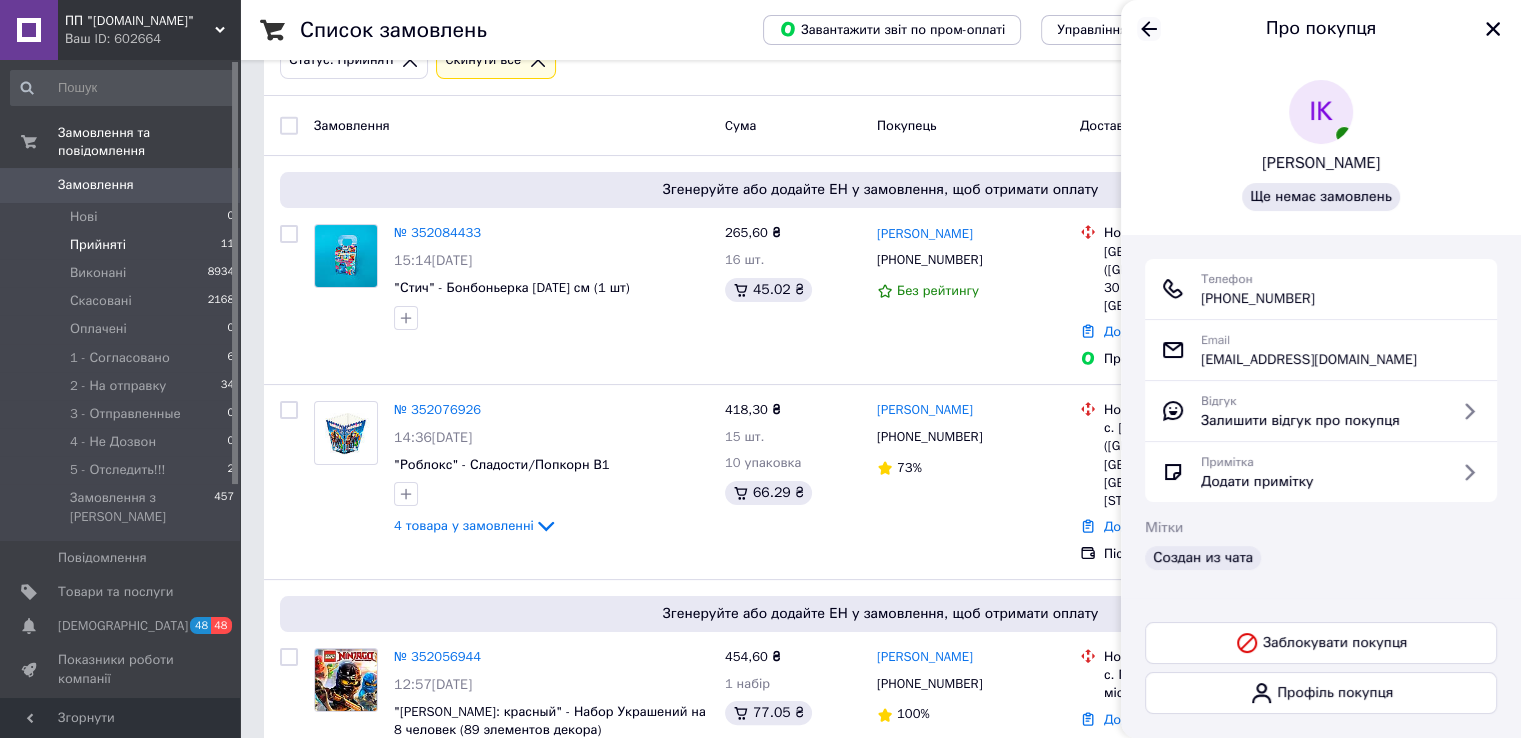 click 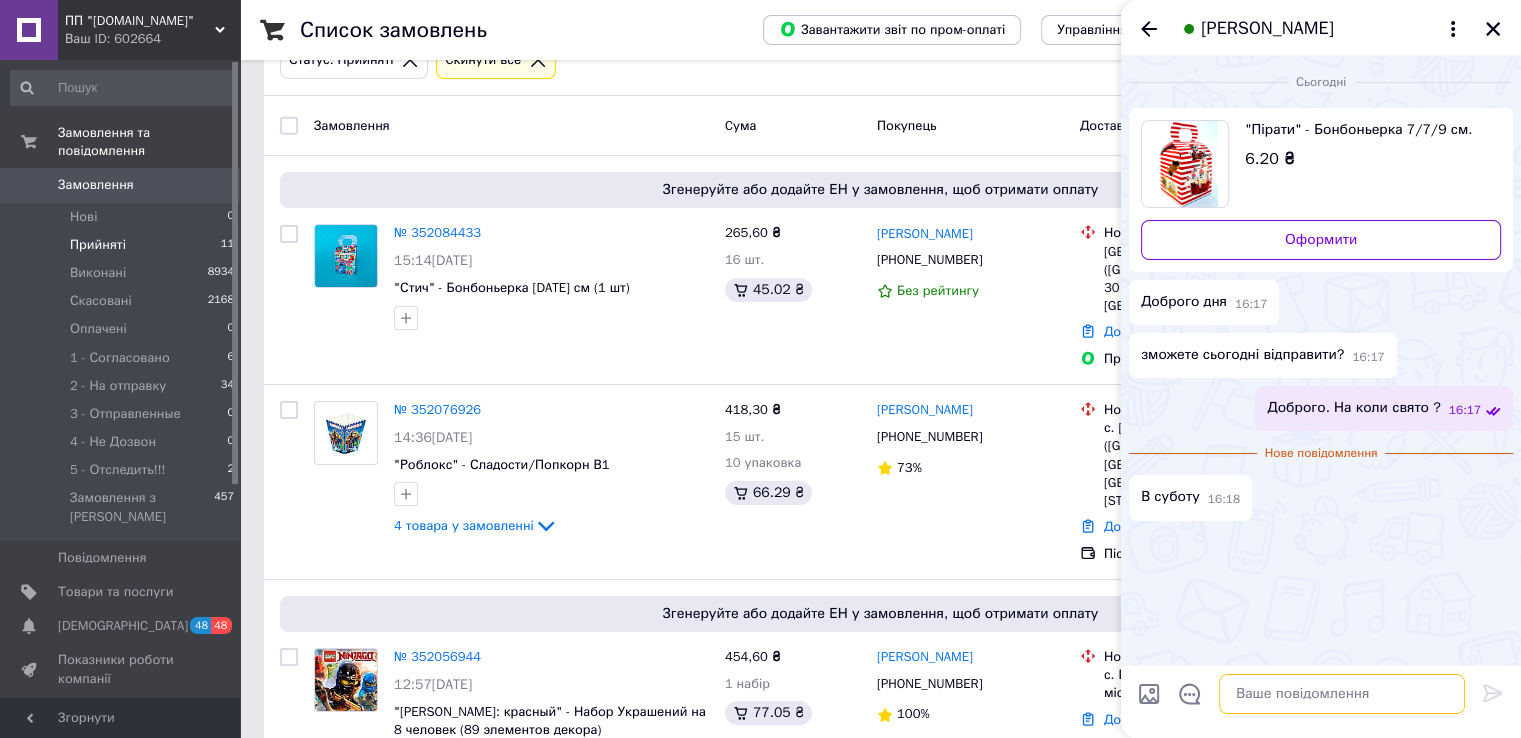 click at bounding box center (1342, 694) 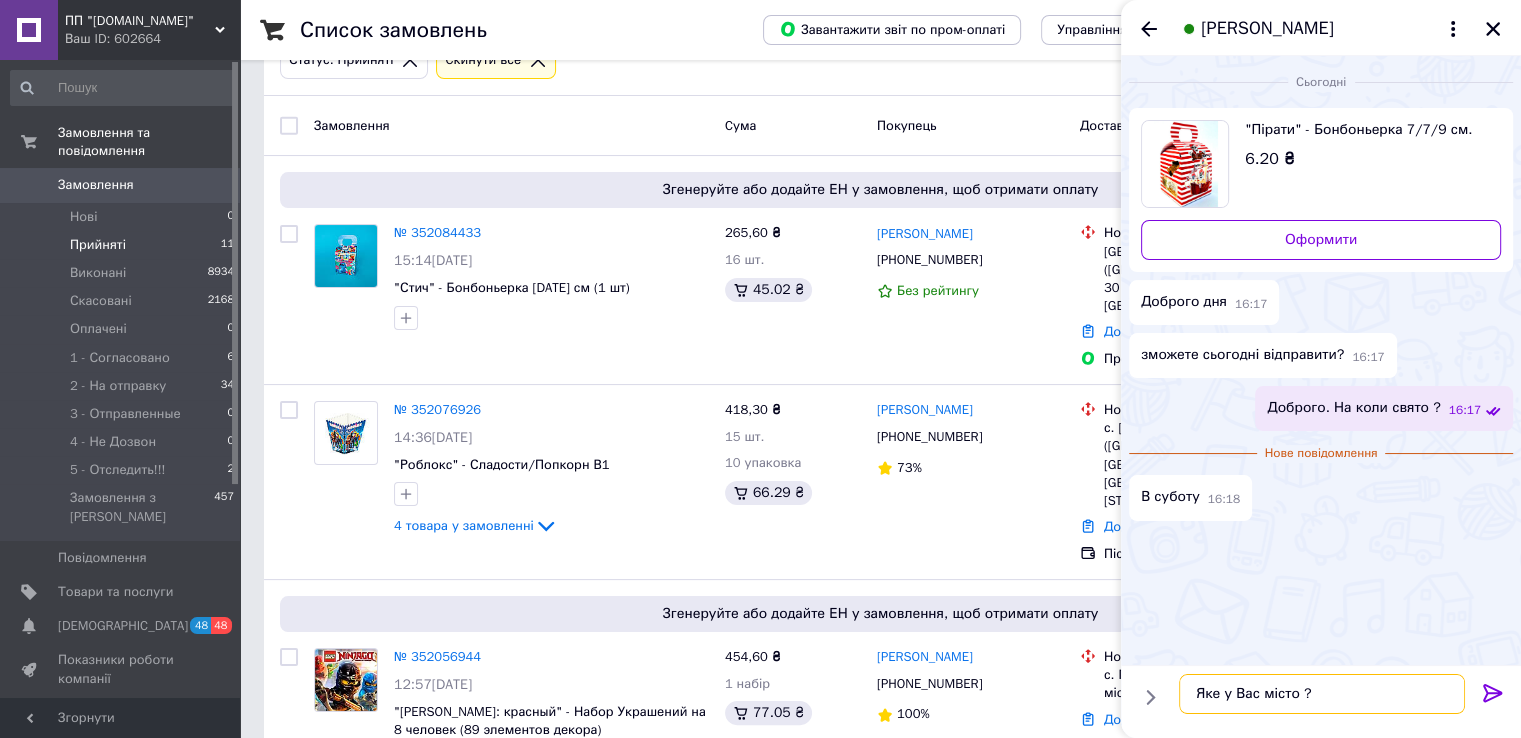 type on "Яке у Вас місто ?" 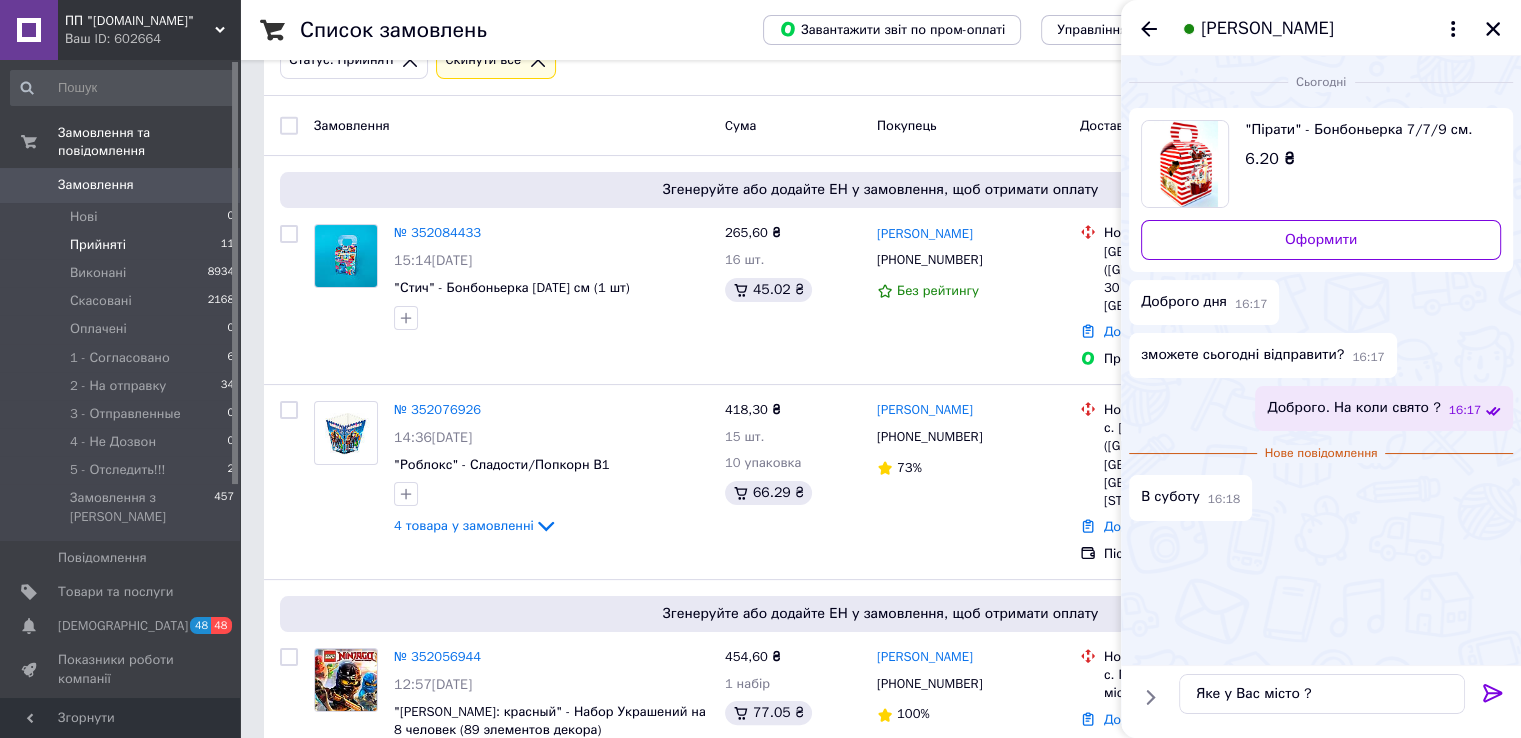 click 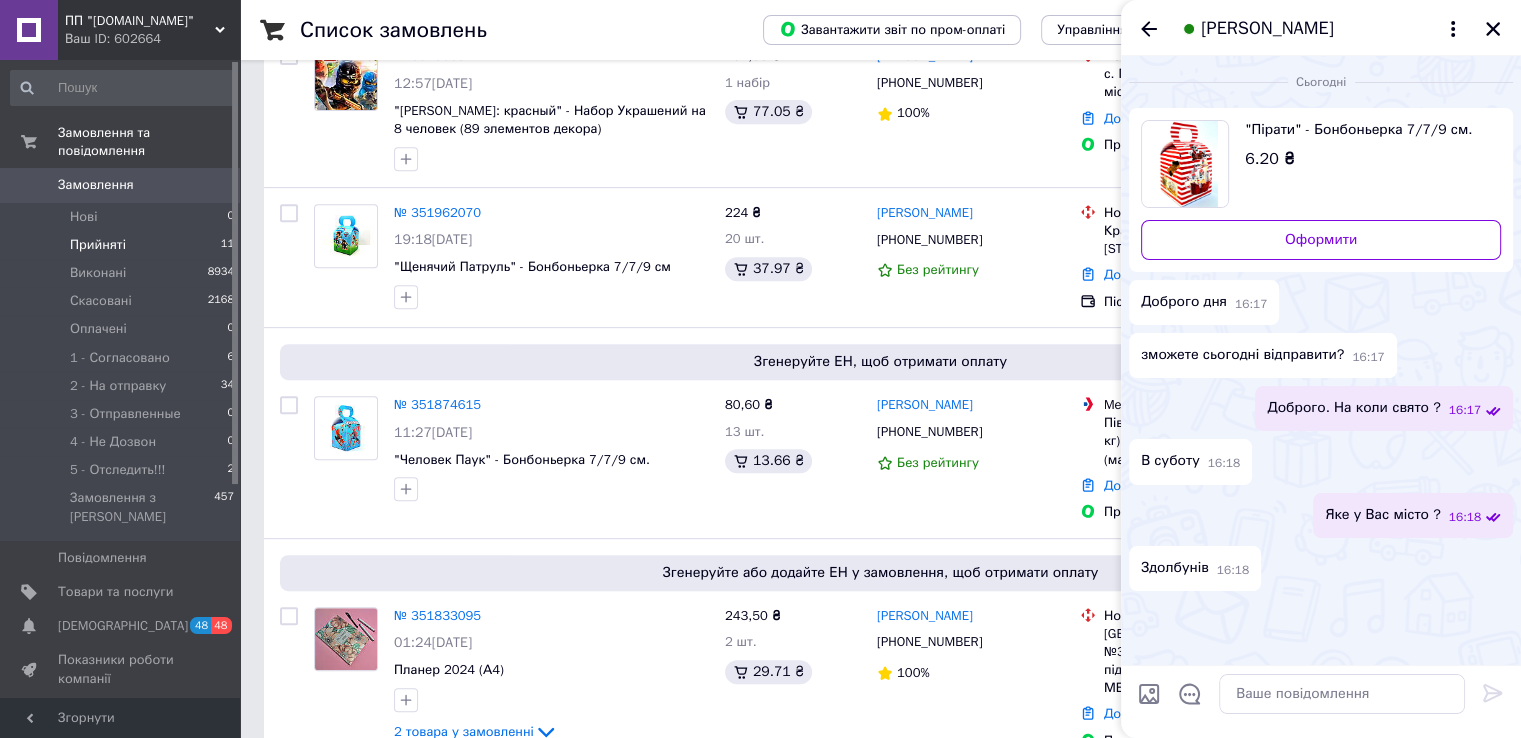 scroll, scrollTop: 878, scrollLeft: 0, axis: vertical 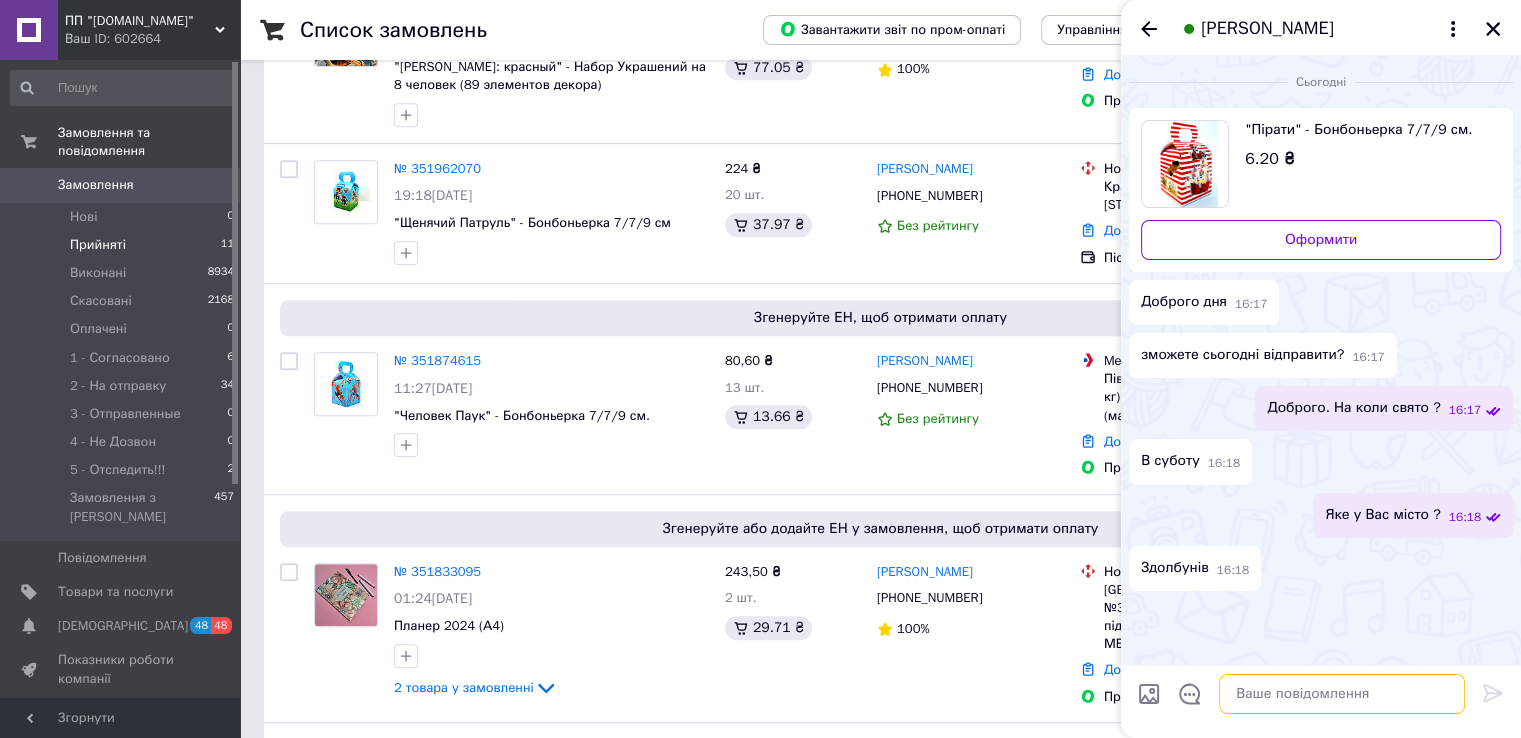 click at bounding box center (1342, 694) 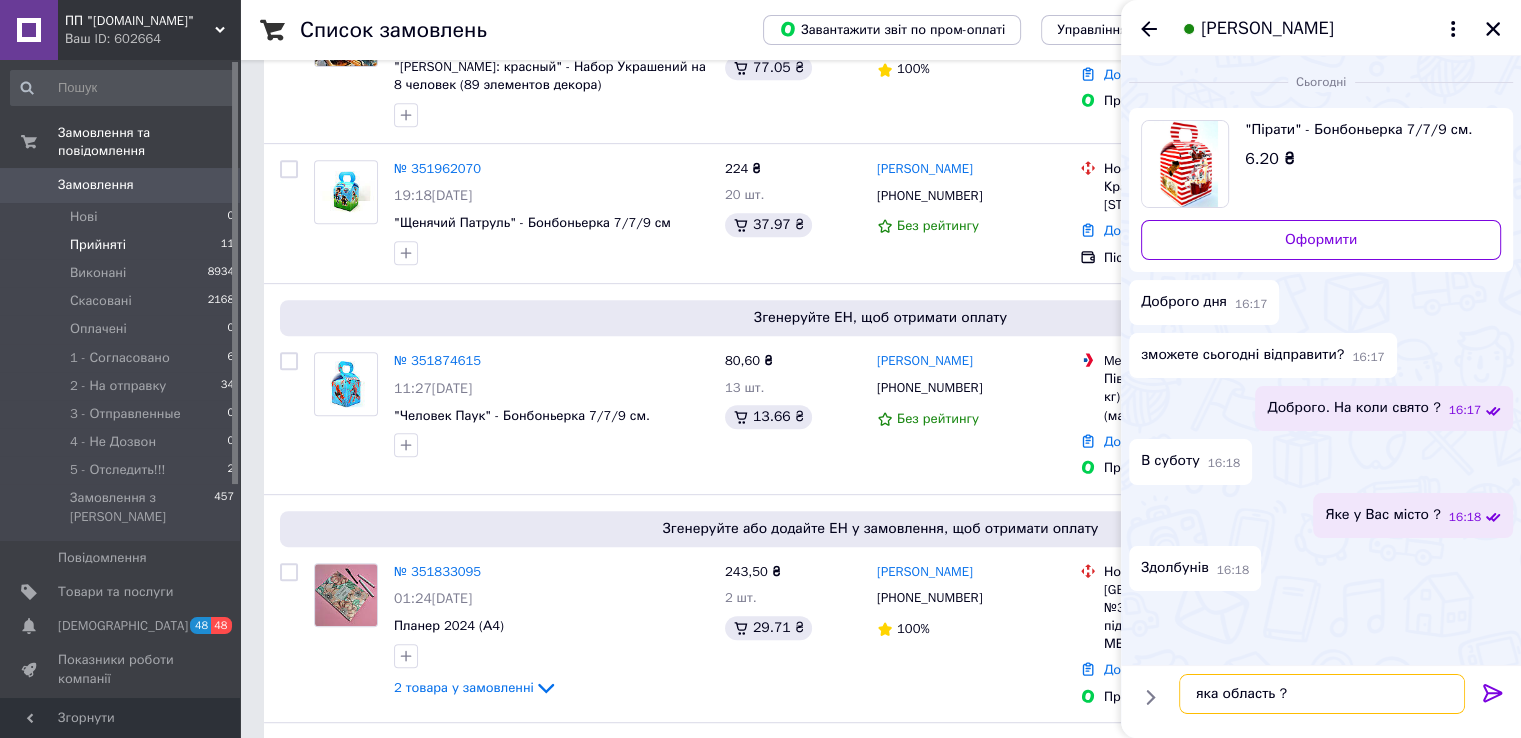 type on "яка область ?" 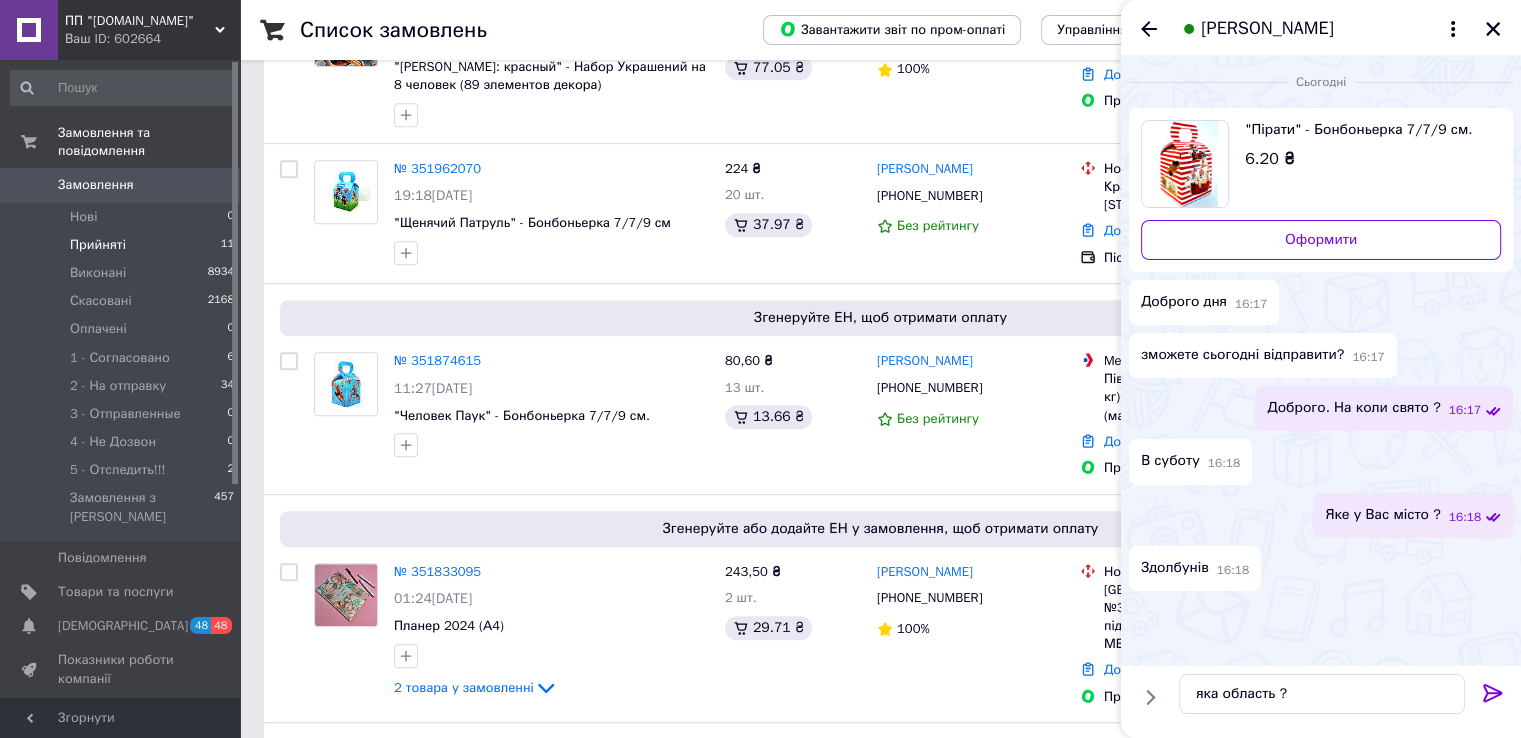 click 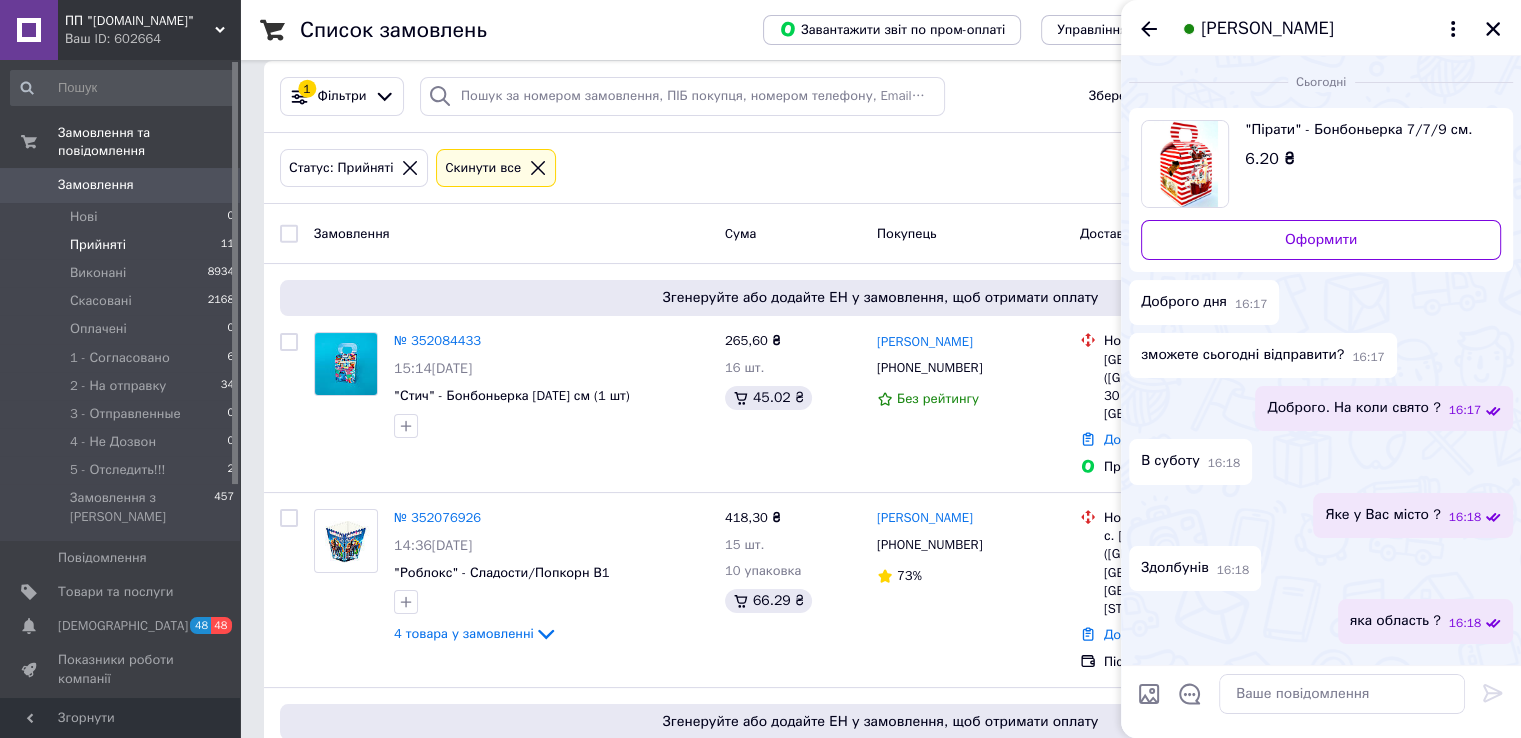 scroll, scrollTop: 0, scrollLeft: 0, axis: both 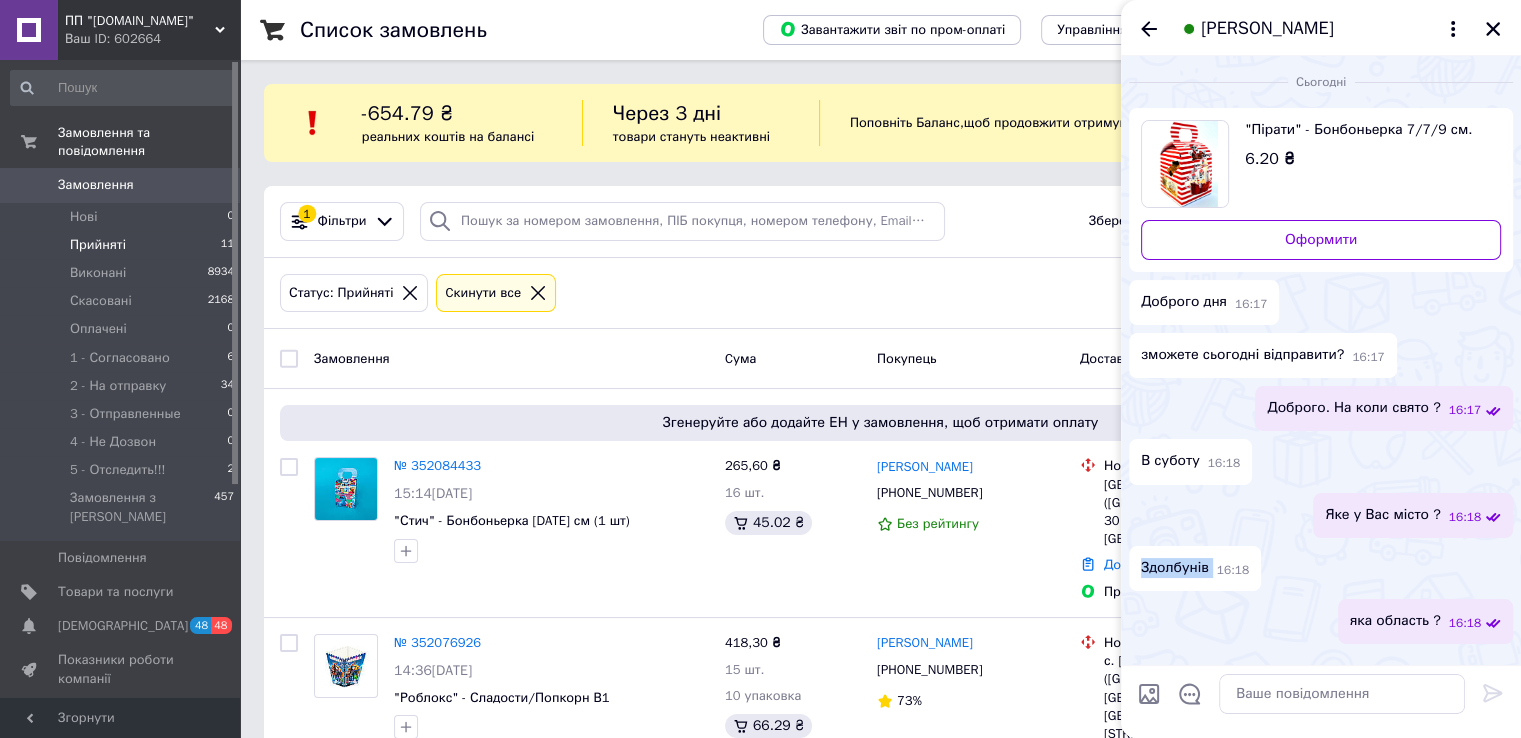 drag, startPoint x: 1208, startPoint y: 572, endPoint x: 1133, endPoint y: 575, distance: 75.059975 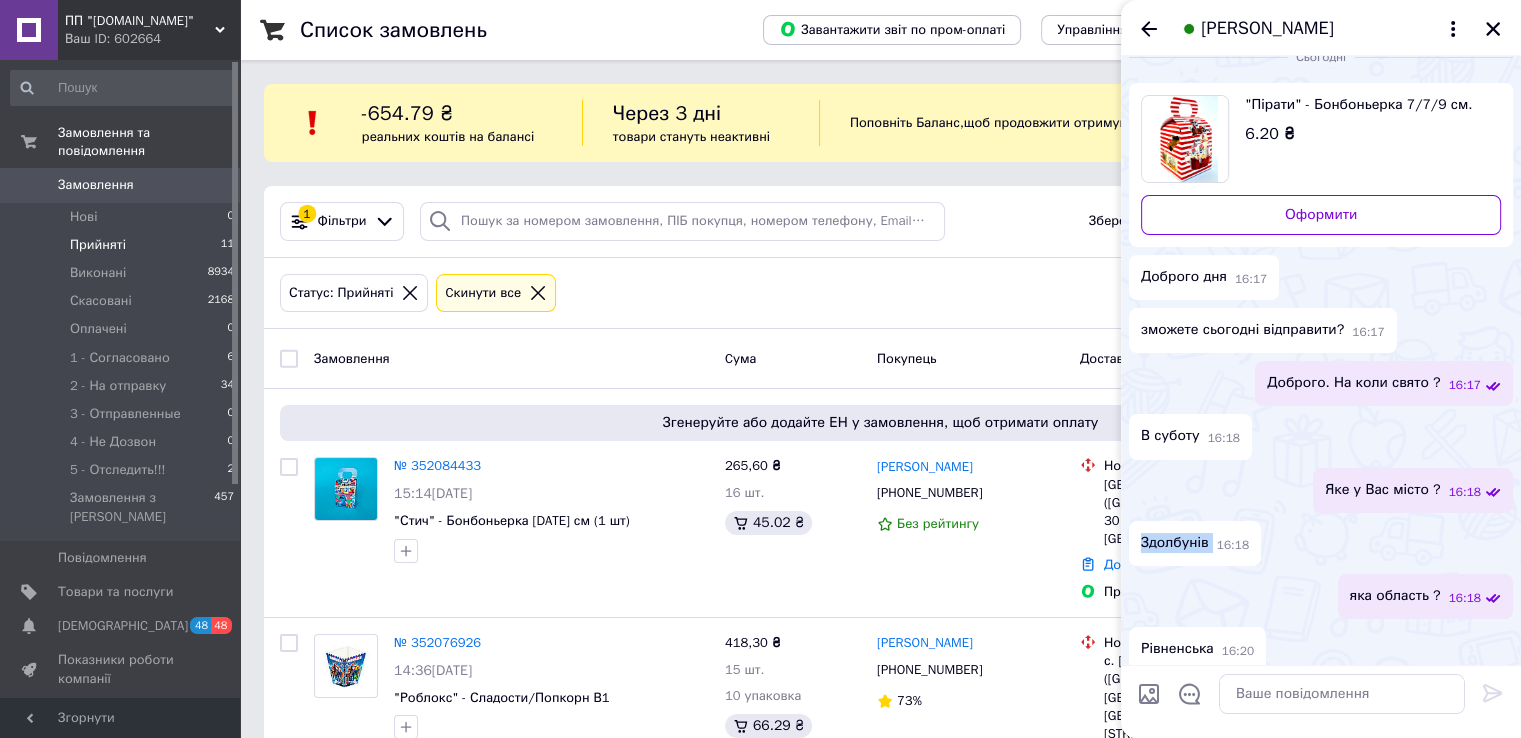 scroll, scrollTop: 40, scrollLeft: 0, axis: vertical 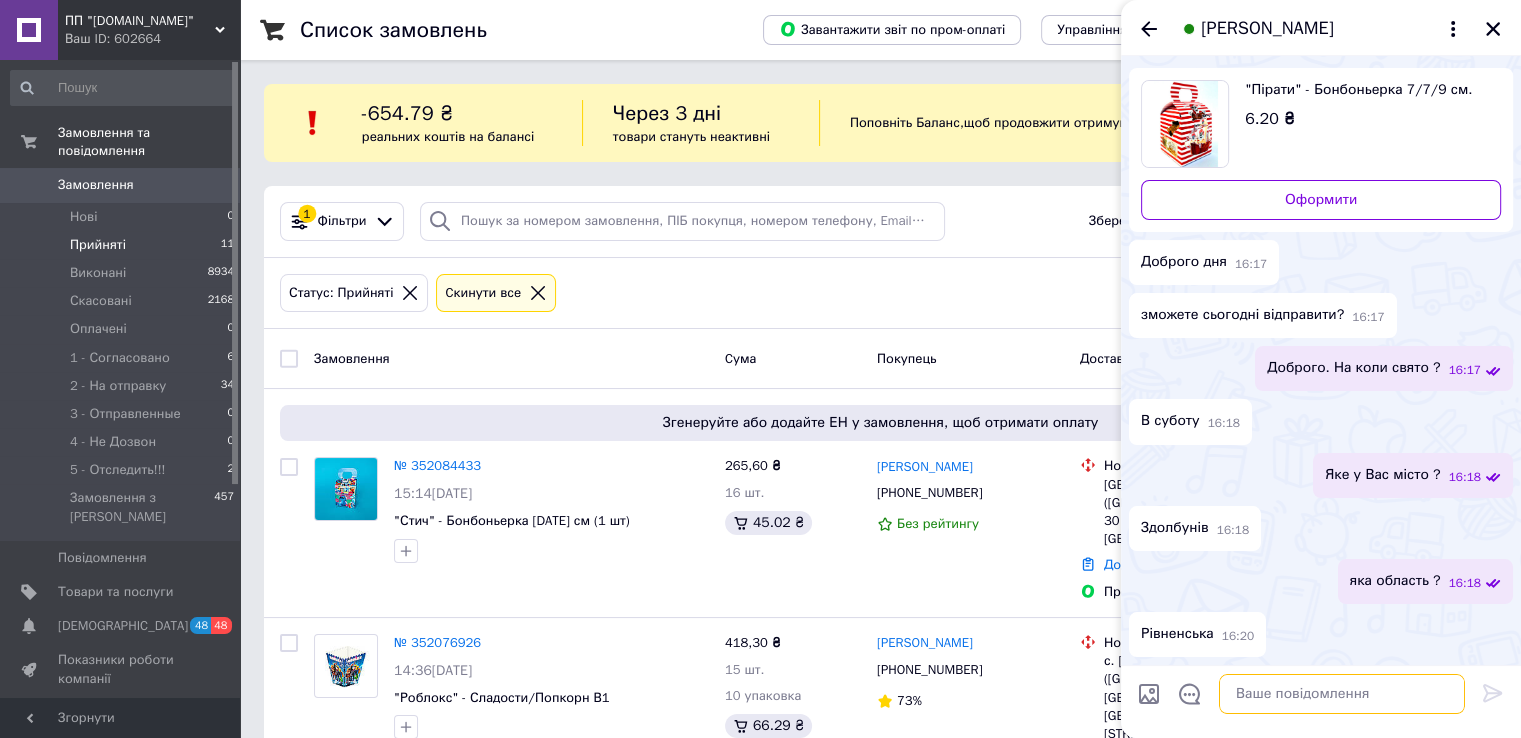 click at bounding box center [1342, 694] 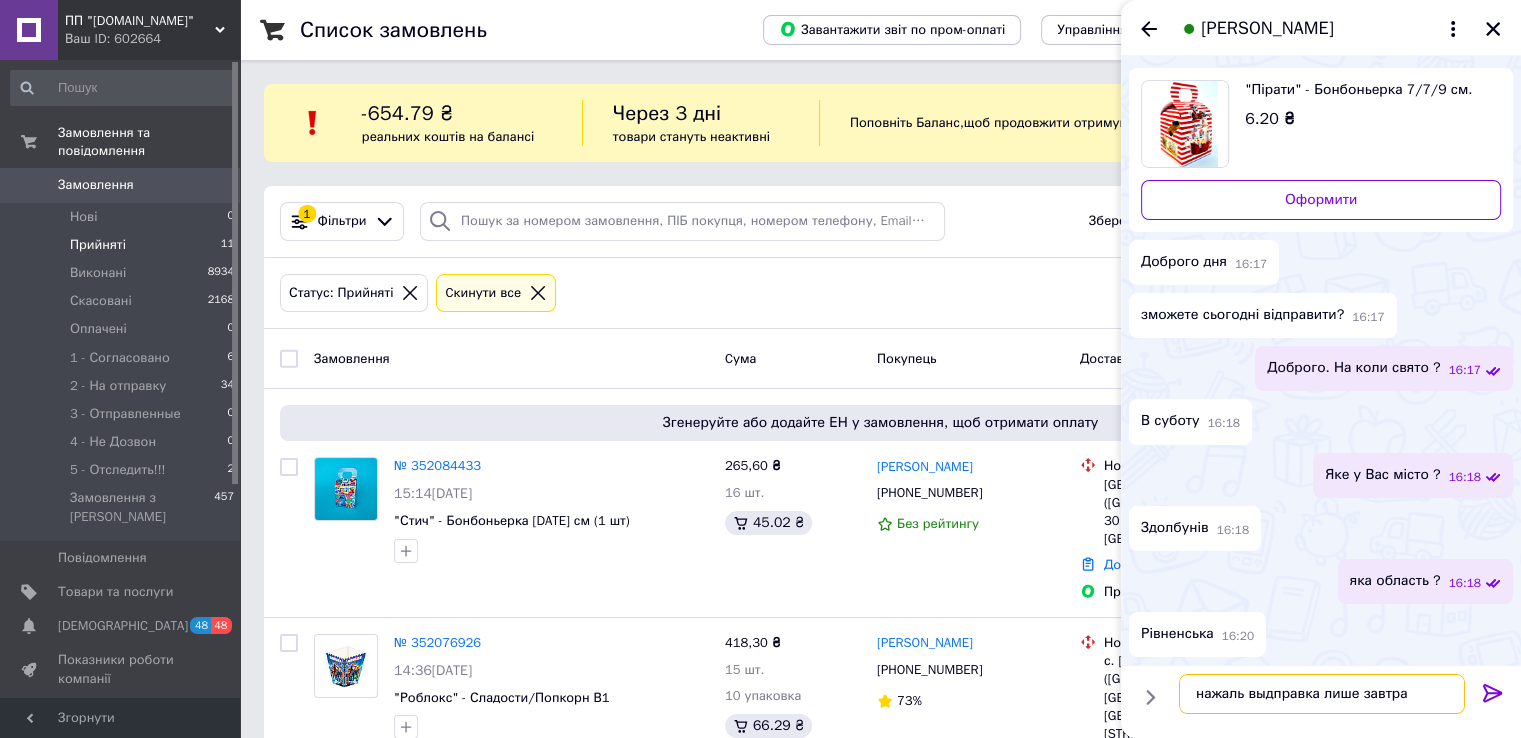 click on "нажаль выдправка лише завтра" at bounding box center (1322, 694) 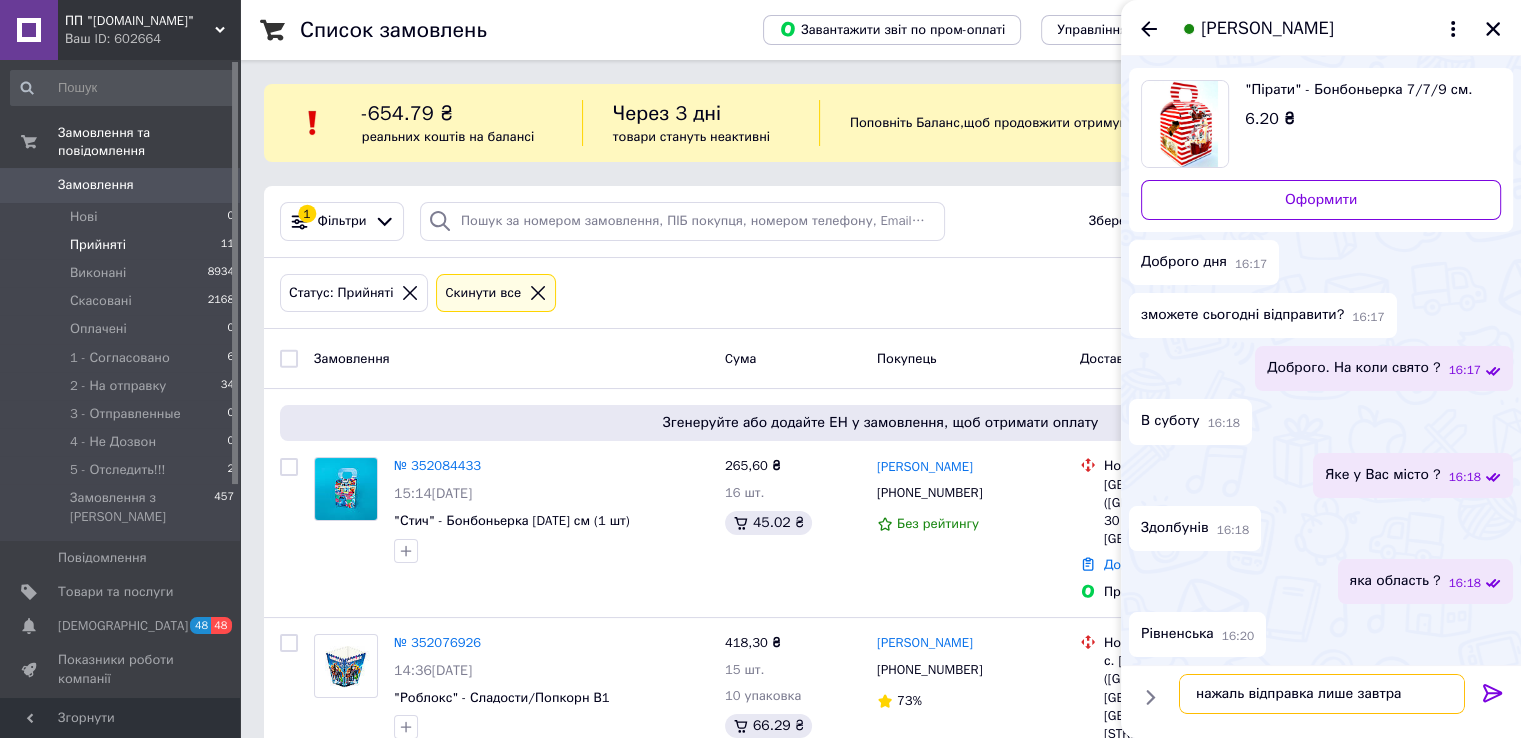 click on "нажаль відправка лише завтра" at bounding box center (1322, 694) 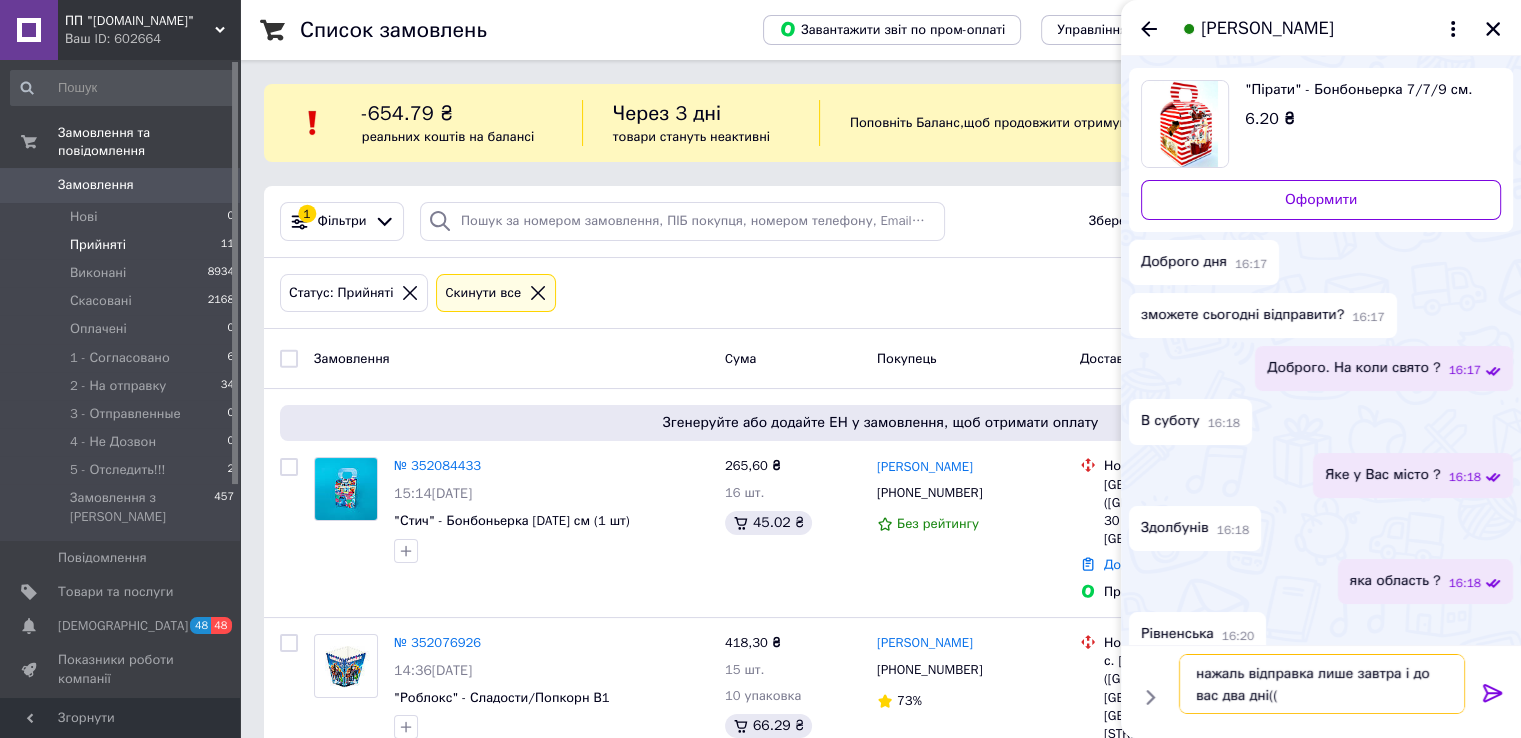 type on "нажаль відправка лише завтра і до вас два дні((" 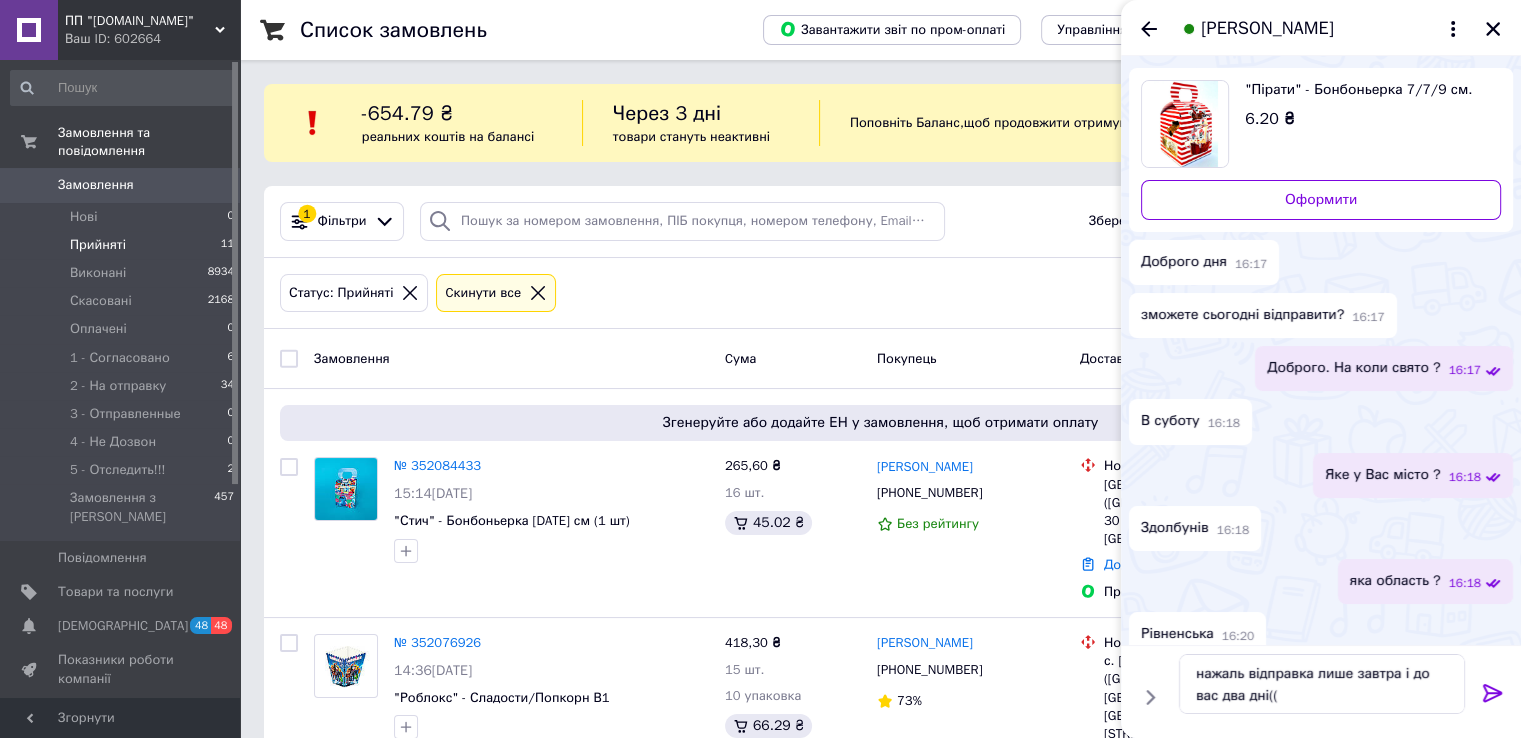 click 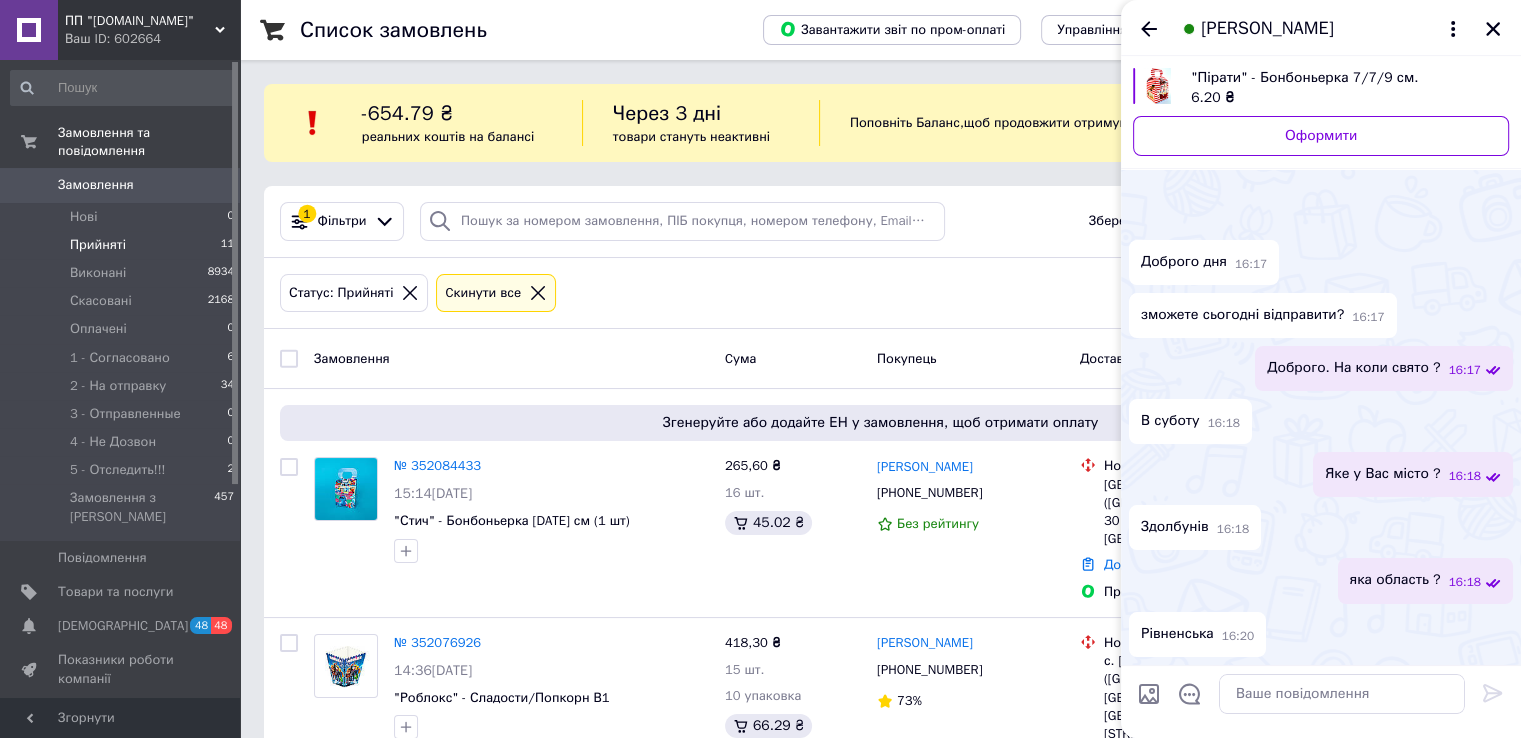 scroll, scrollTop: 133, scrollLeft: 0, axis: vertical 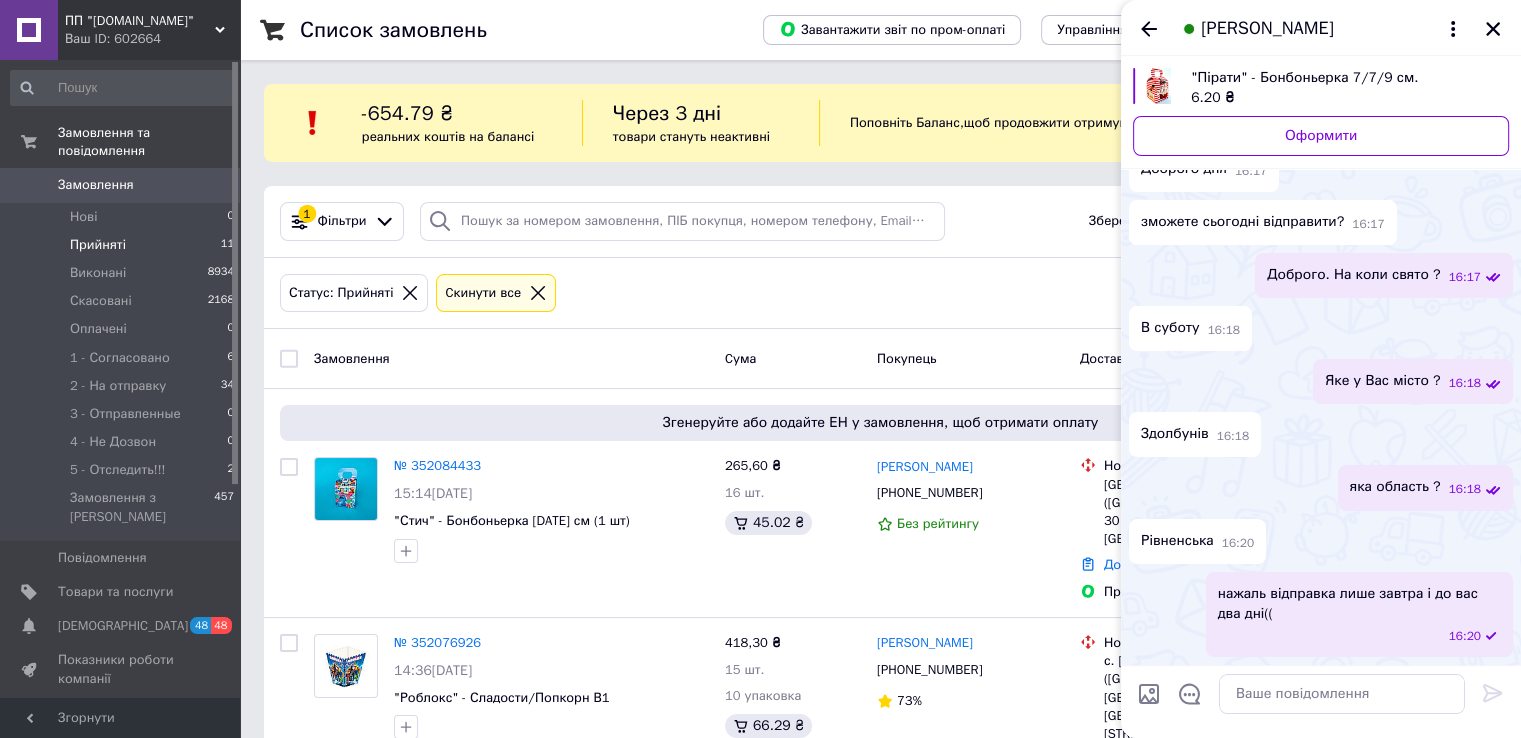 click 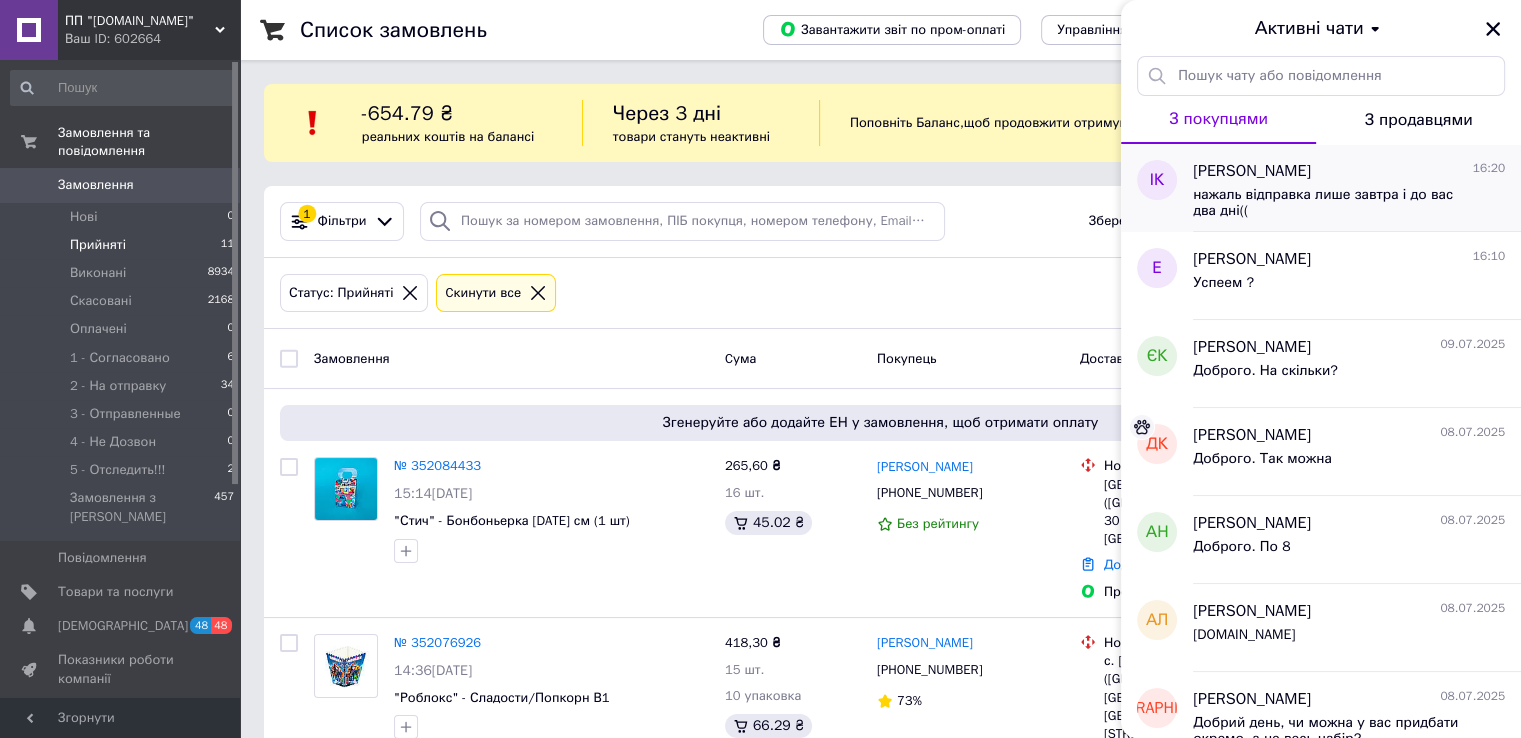 click on "нажаль відправка лише завтра і до вас два дні((" at bounding box center (1335, 203) 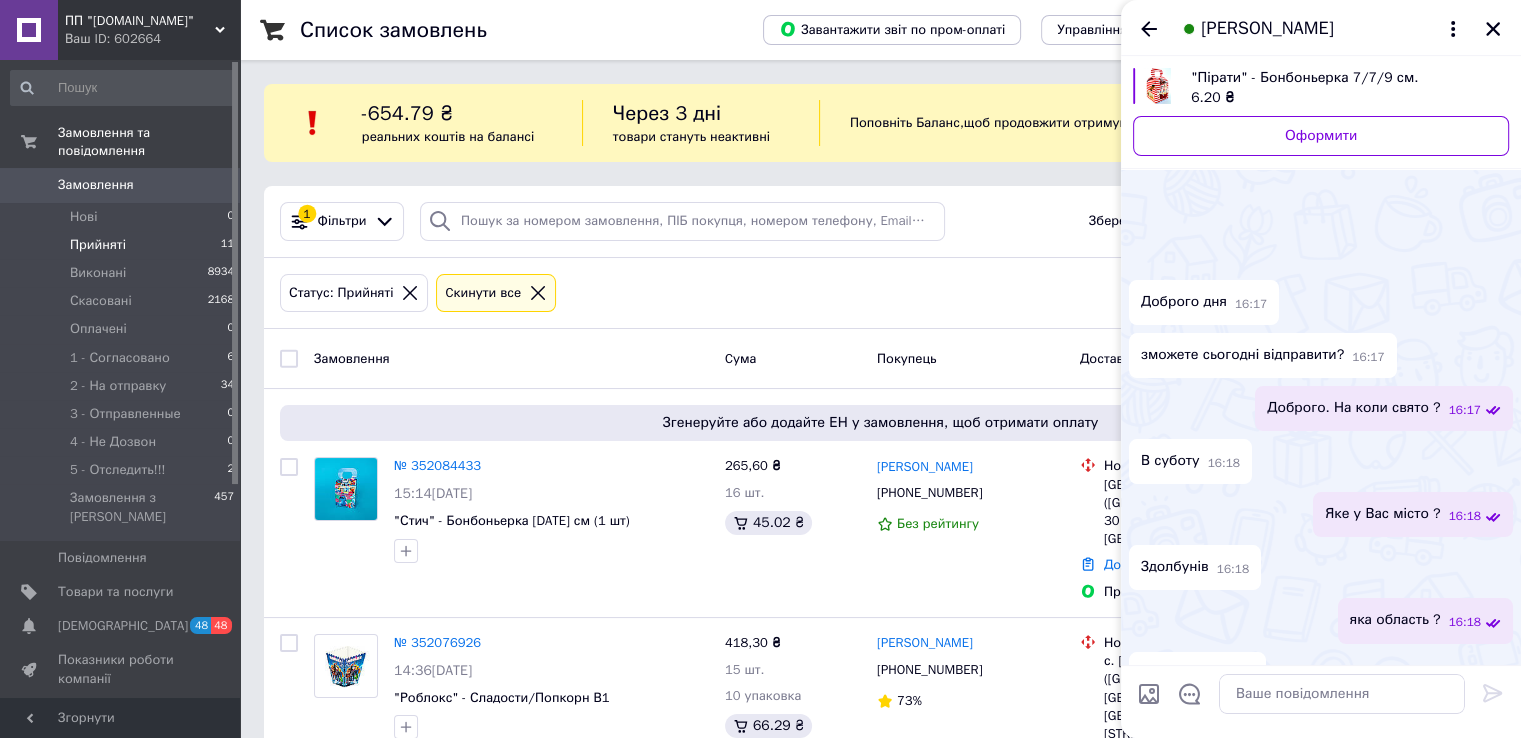 scroll, scrollTop: 133, scrollLeft: 0, axis: vertical 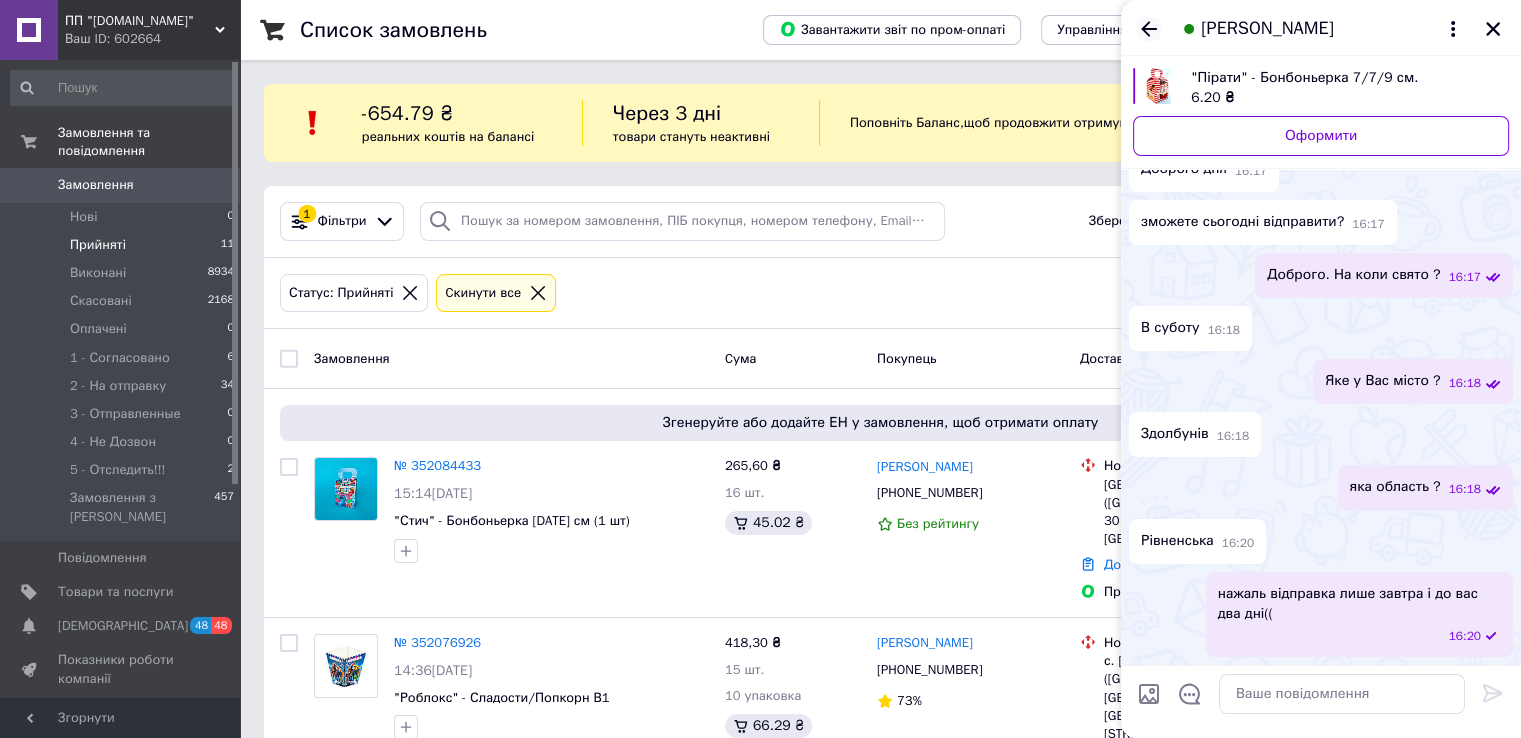 click 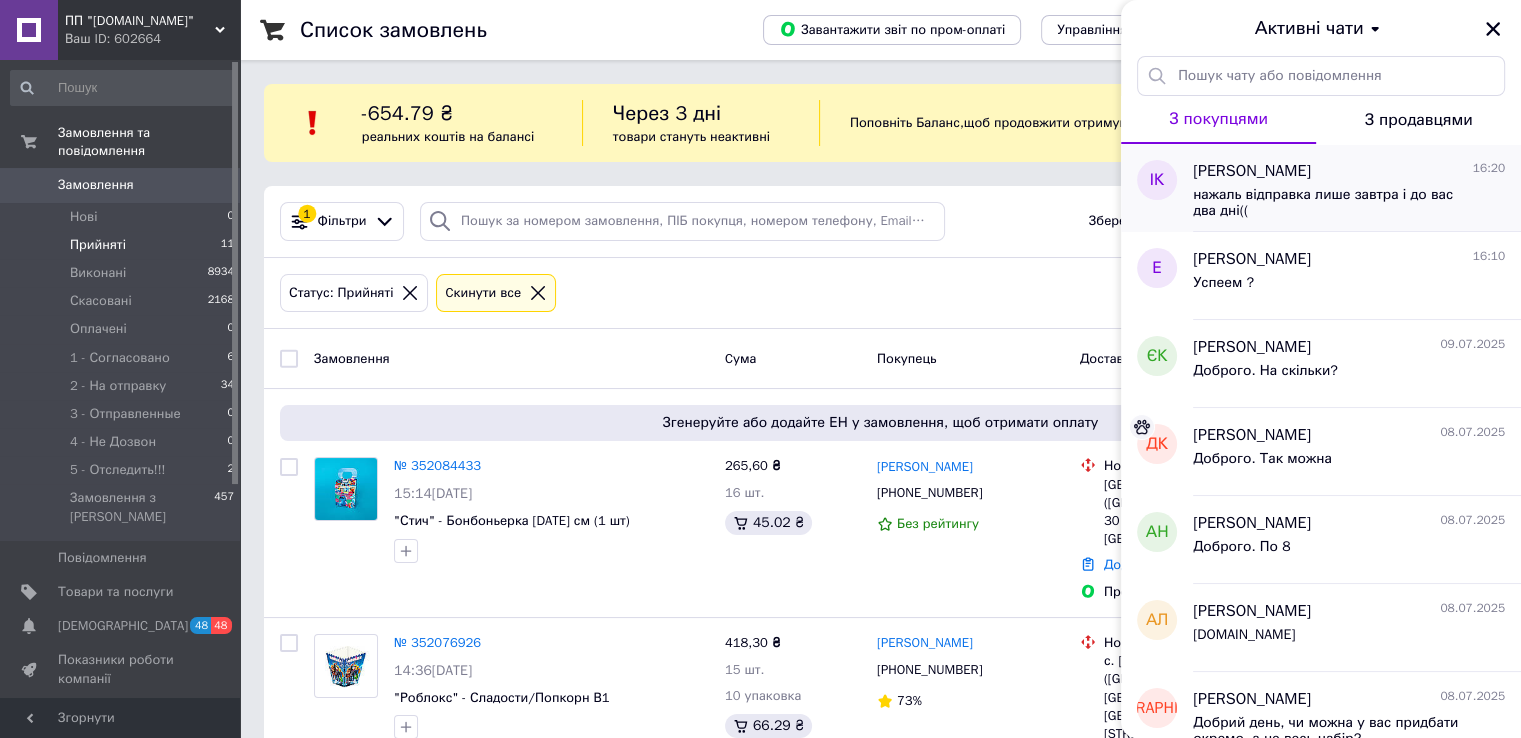 click on "нажаль відправка лише завтра і до вас два дні((" at bounding box center (1335, 203) 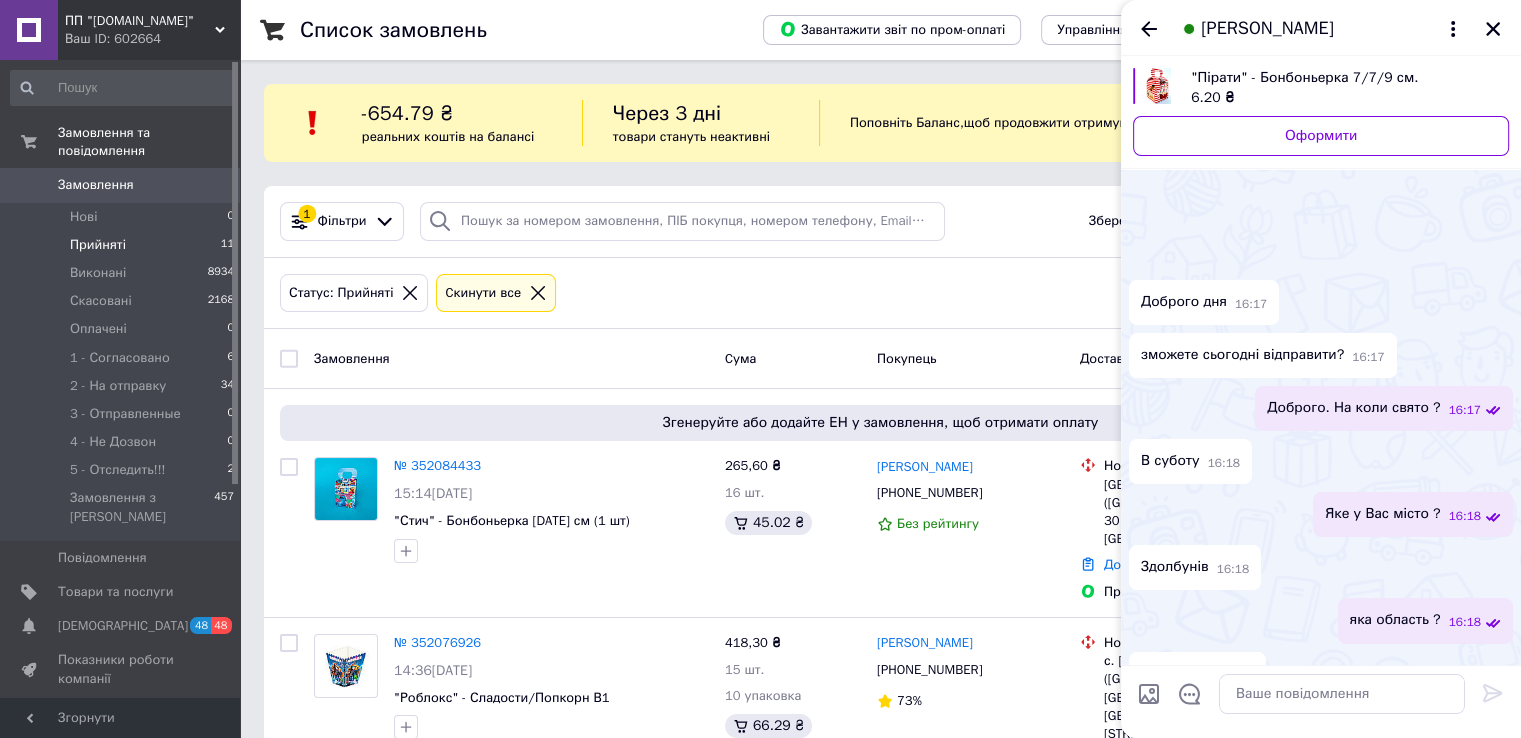 scroll, scrollTop: 133, scrollLeft: 0, axis: vertical 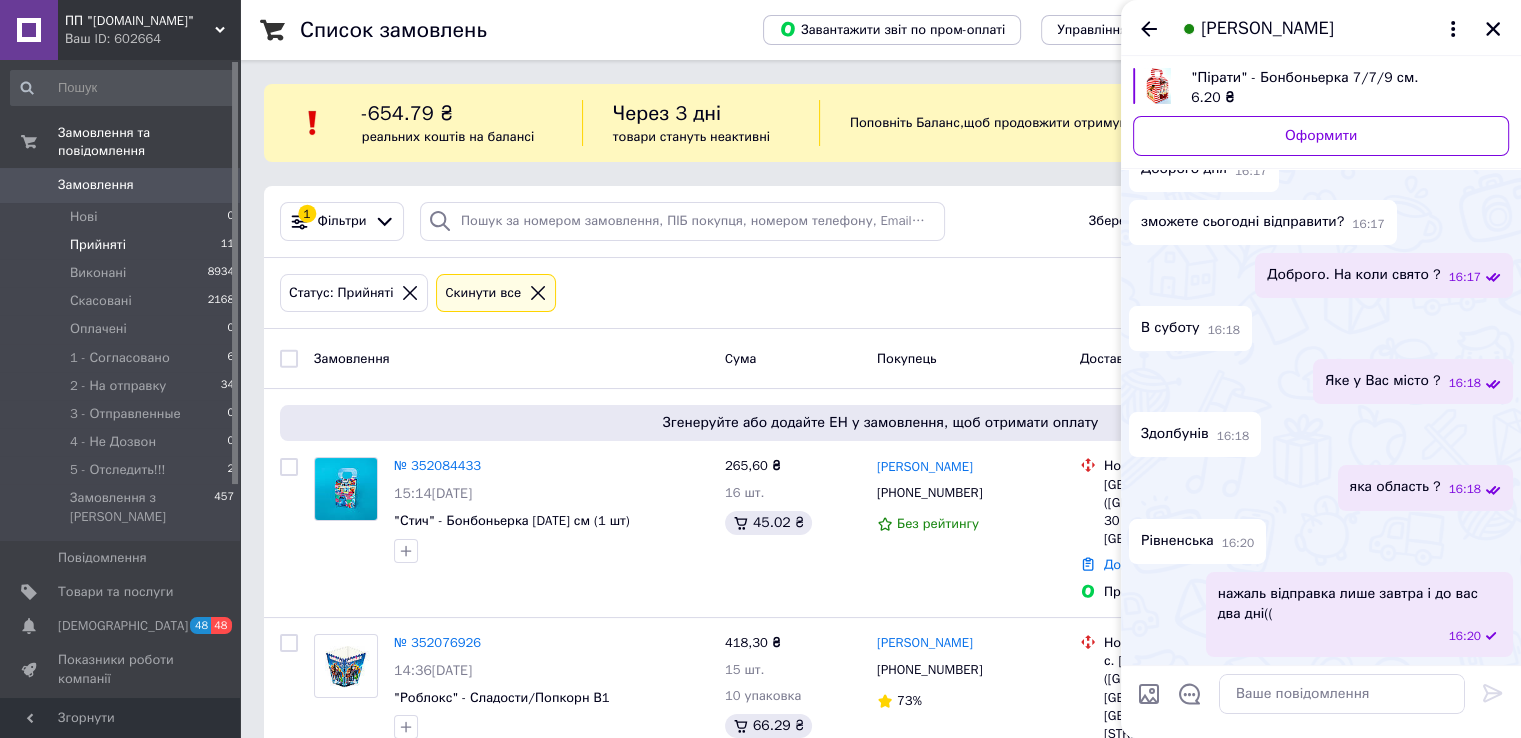click on "Ірина Котюжанська" at bounding box center [1321, 28] 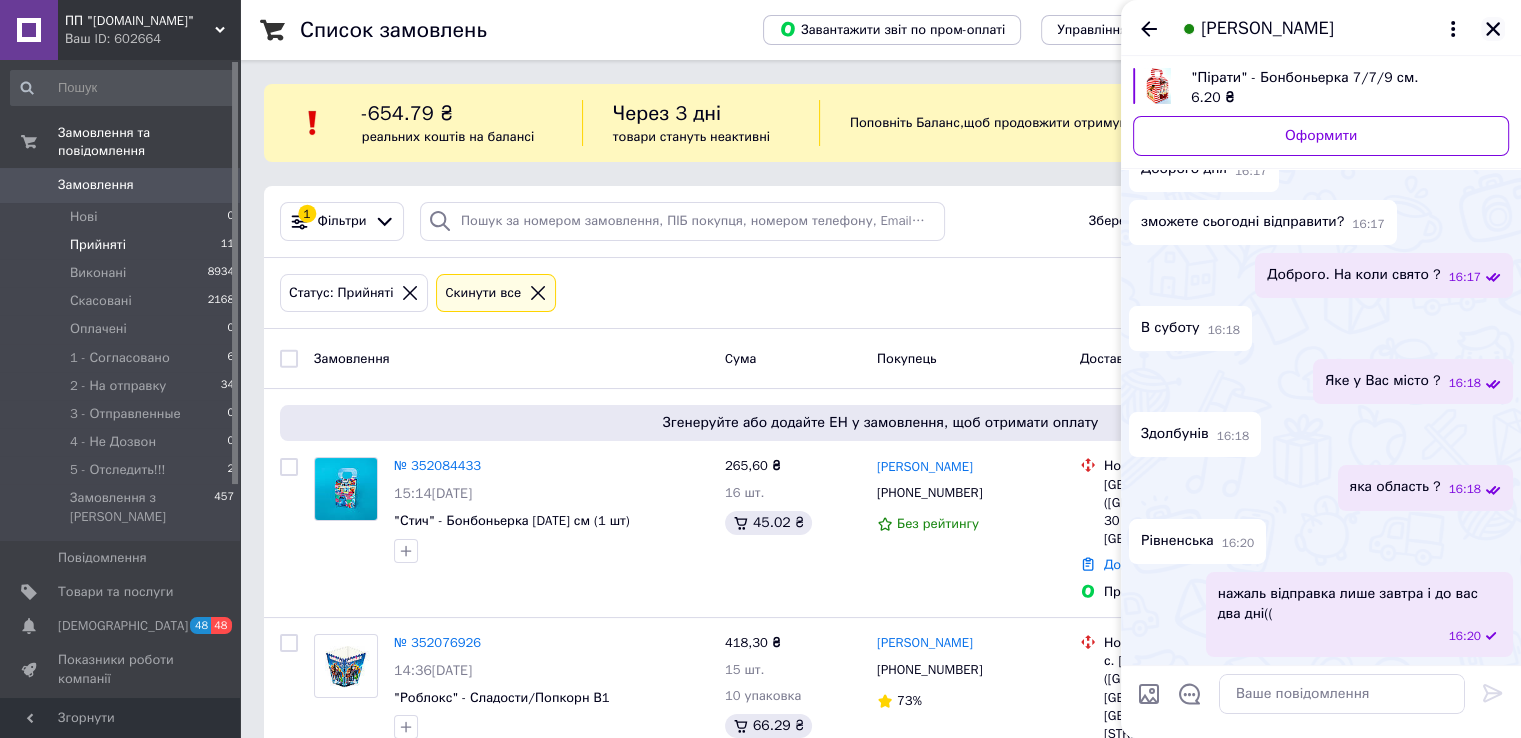 click 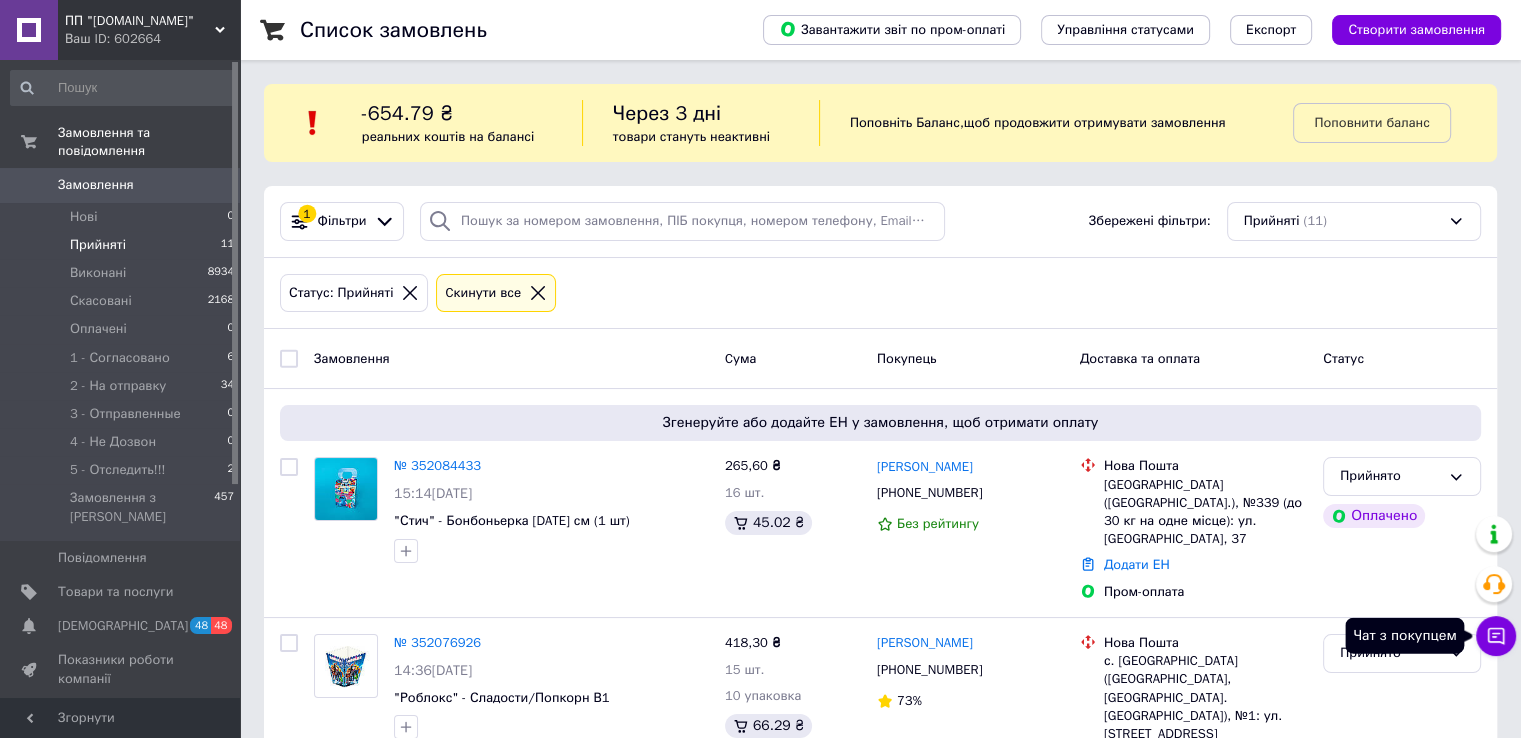 click 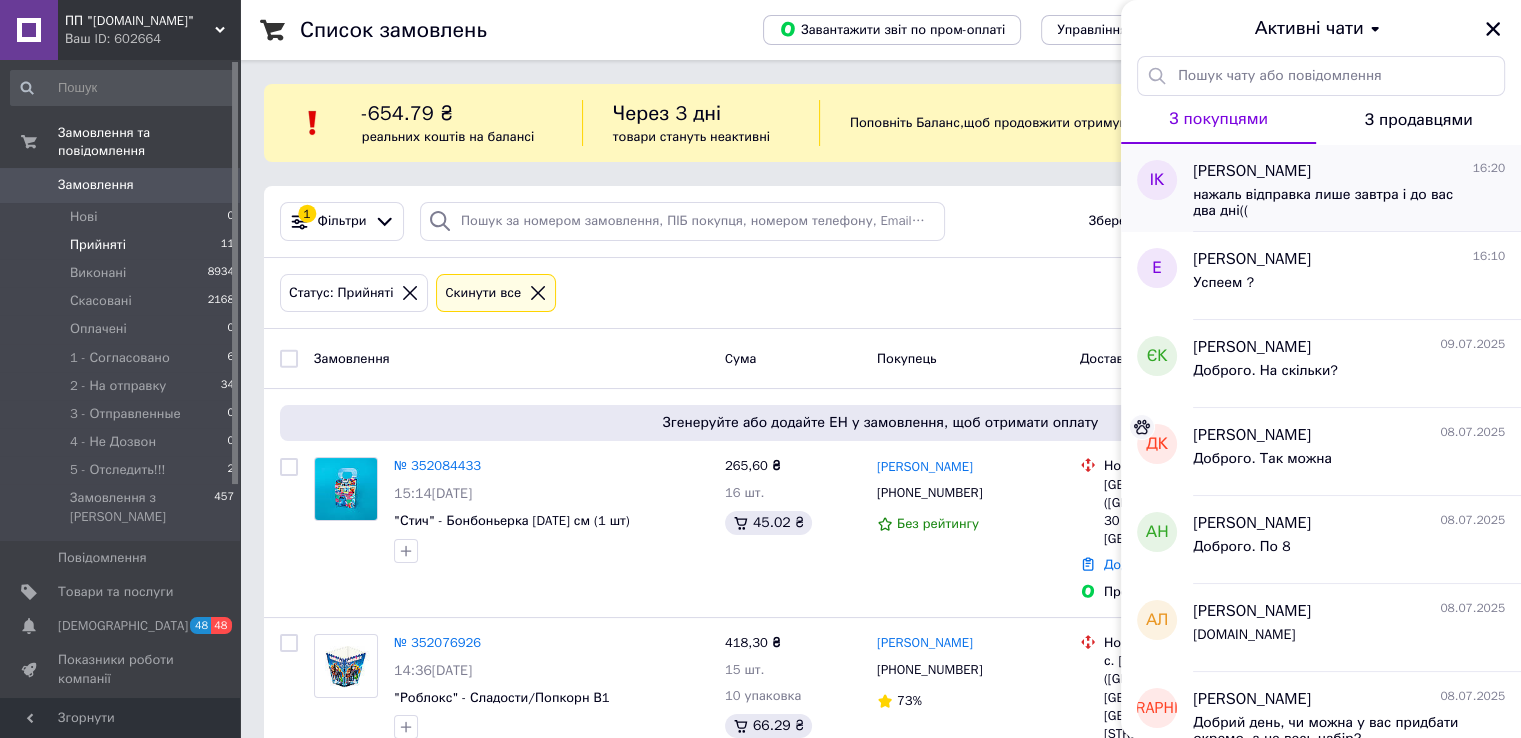 click on "Ірина Котюжанська" at bounding box center [1252, 171] 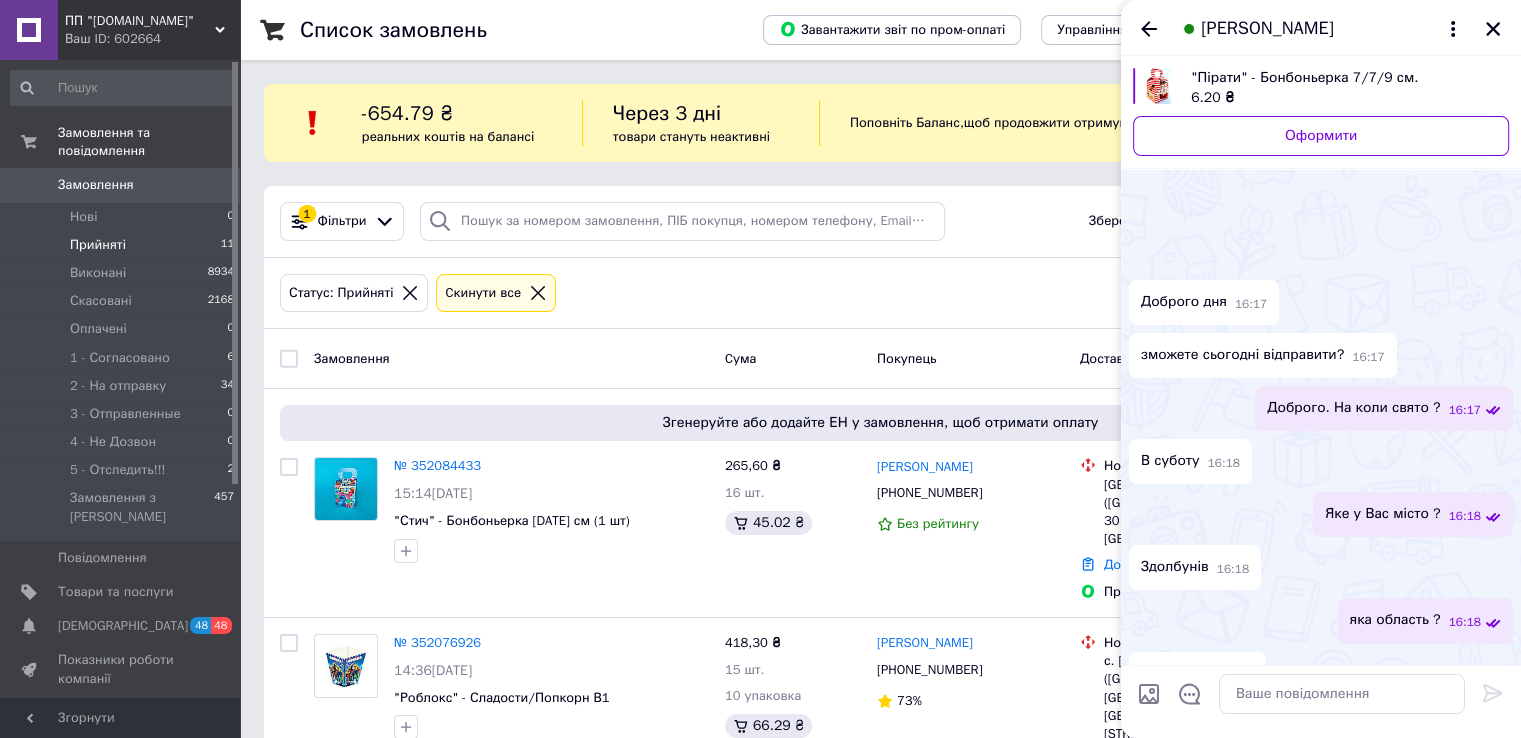 scroll, scrollTop: 133, scrollLeft: 0, axis: vertical 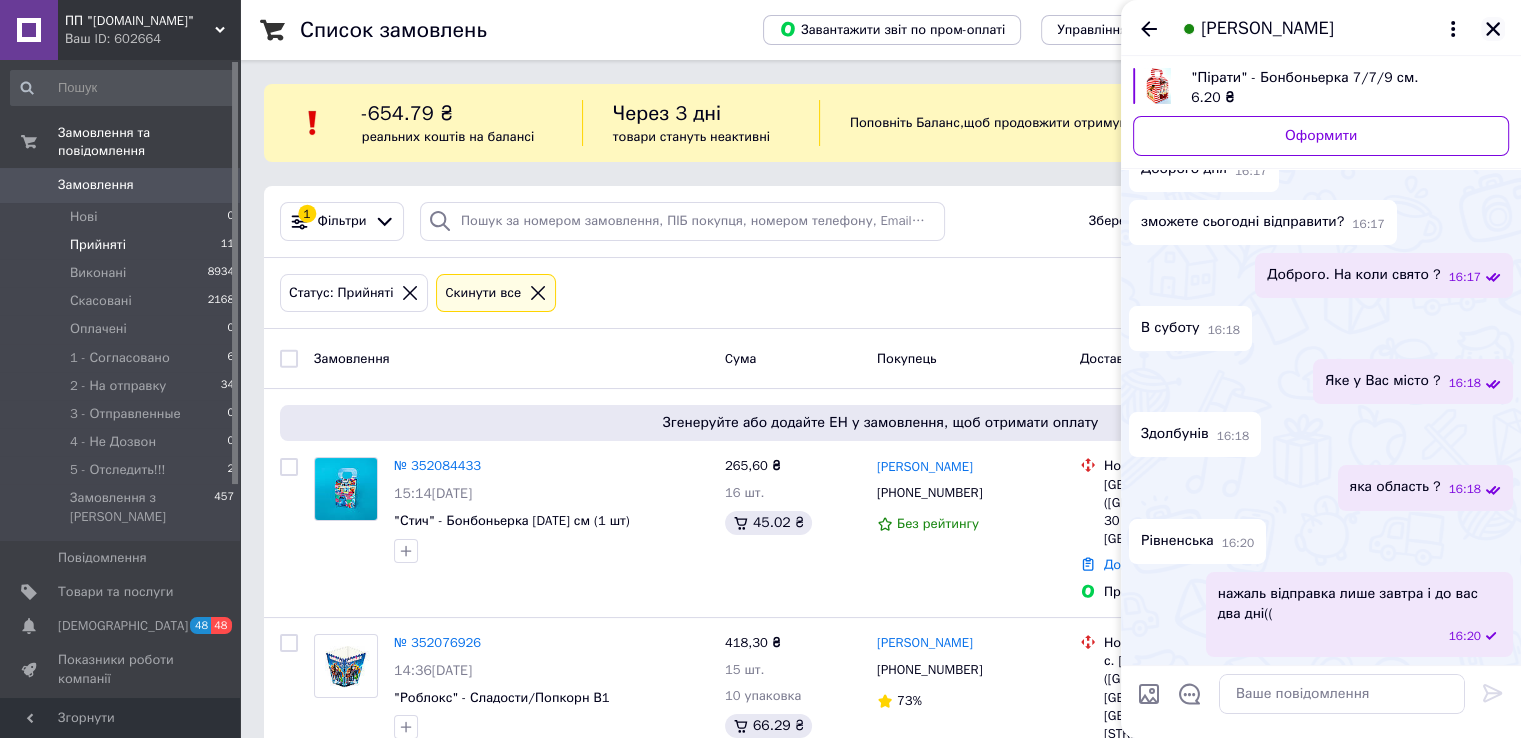 click 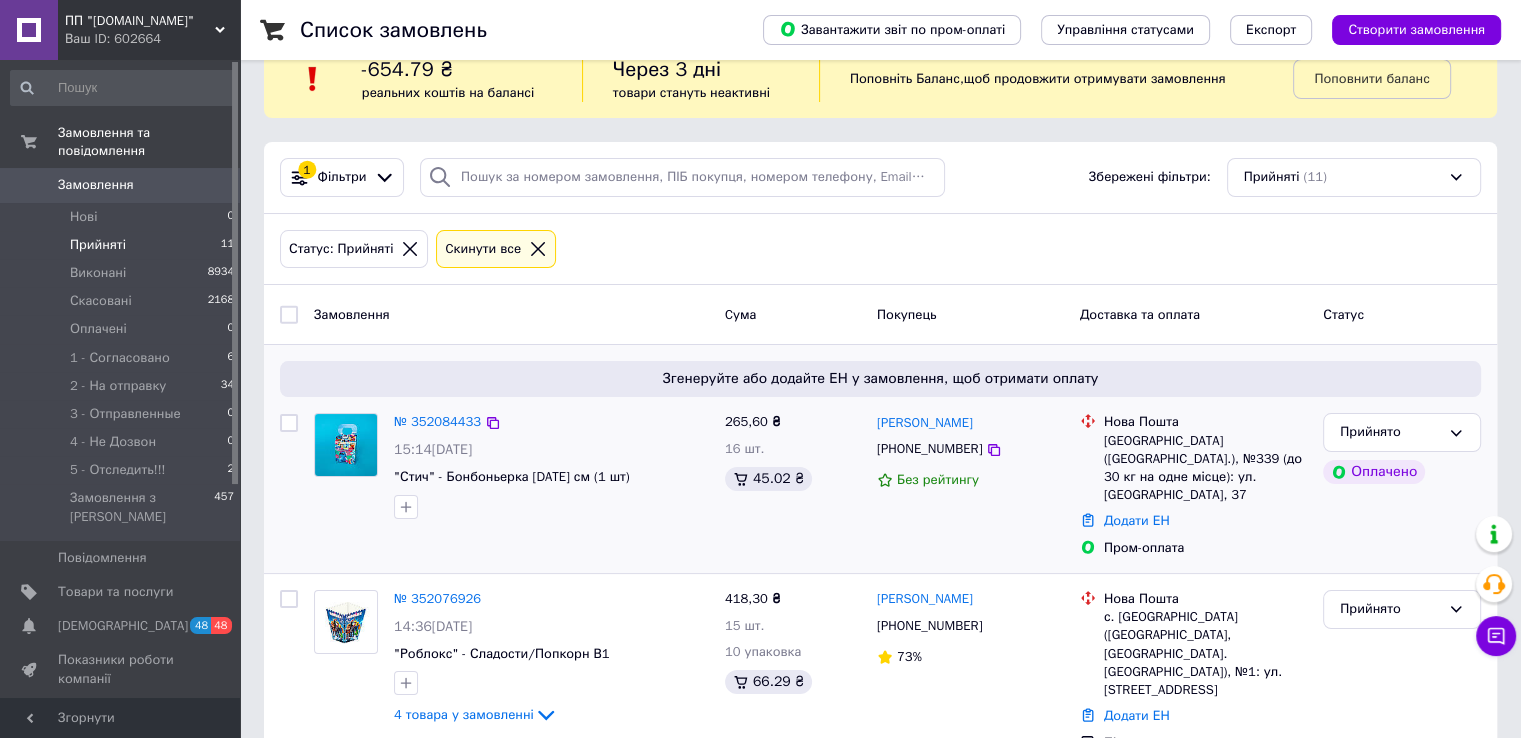 scroll, scrollTop: 0, scrollLeft: 0, axis: both 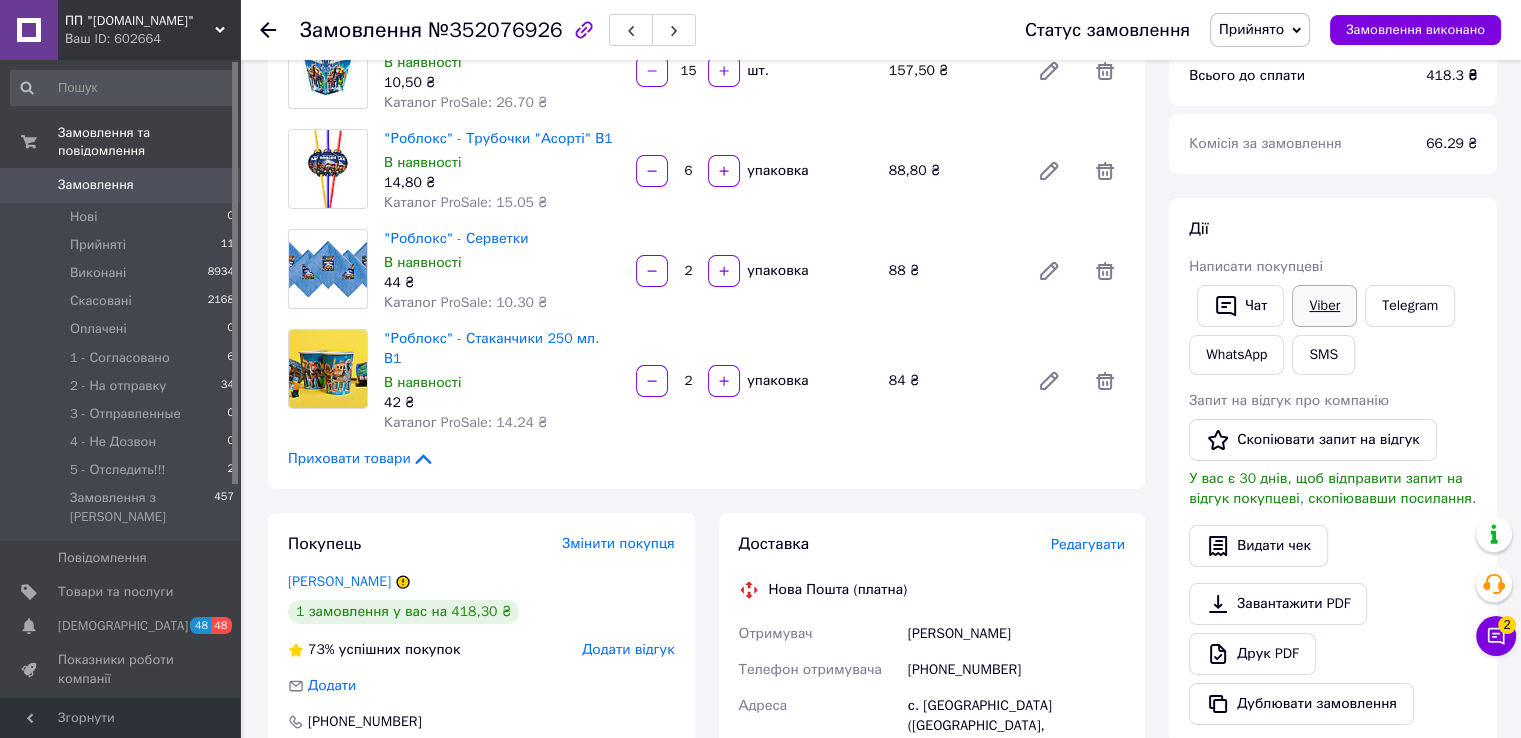 click on "Viber" at bounding box center (1324, 306) 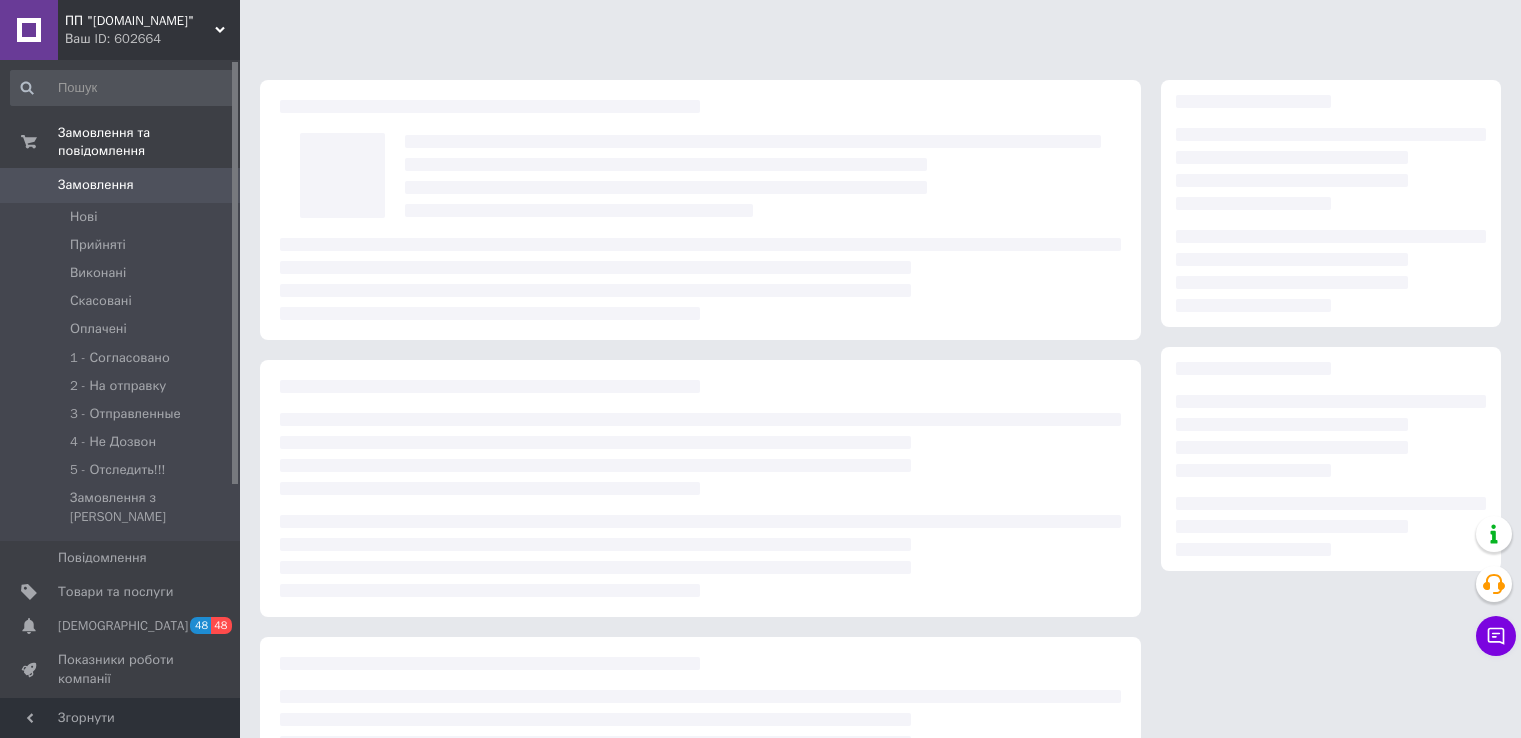 scroll, scrollTop: 0, scrollLeft: 0, axis: both 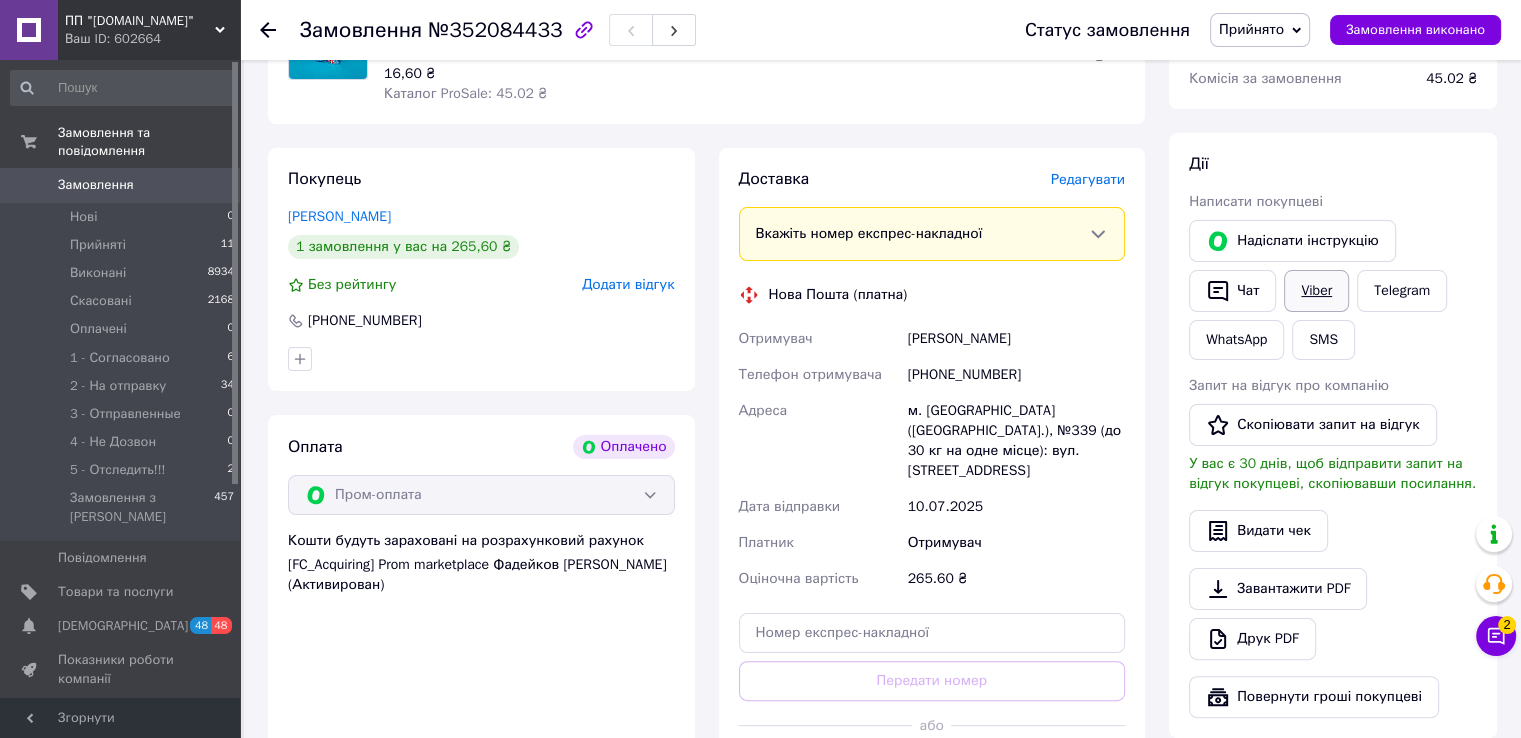 click on "Viber" at bounding box center (1316, 291) 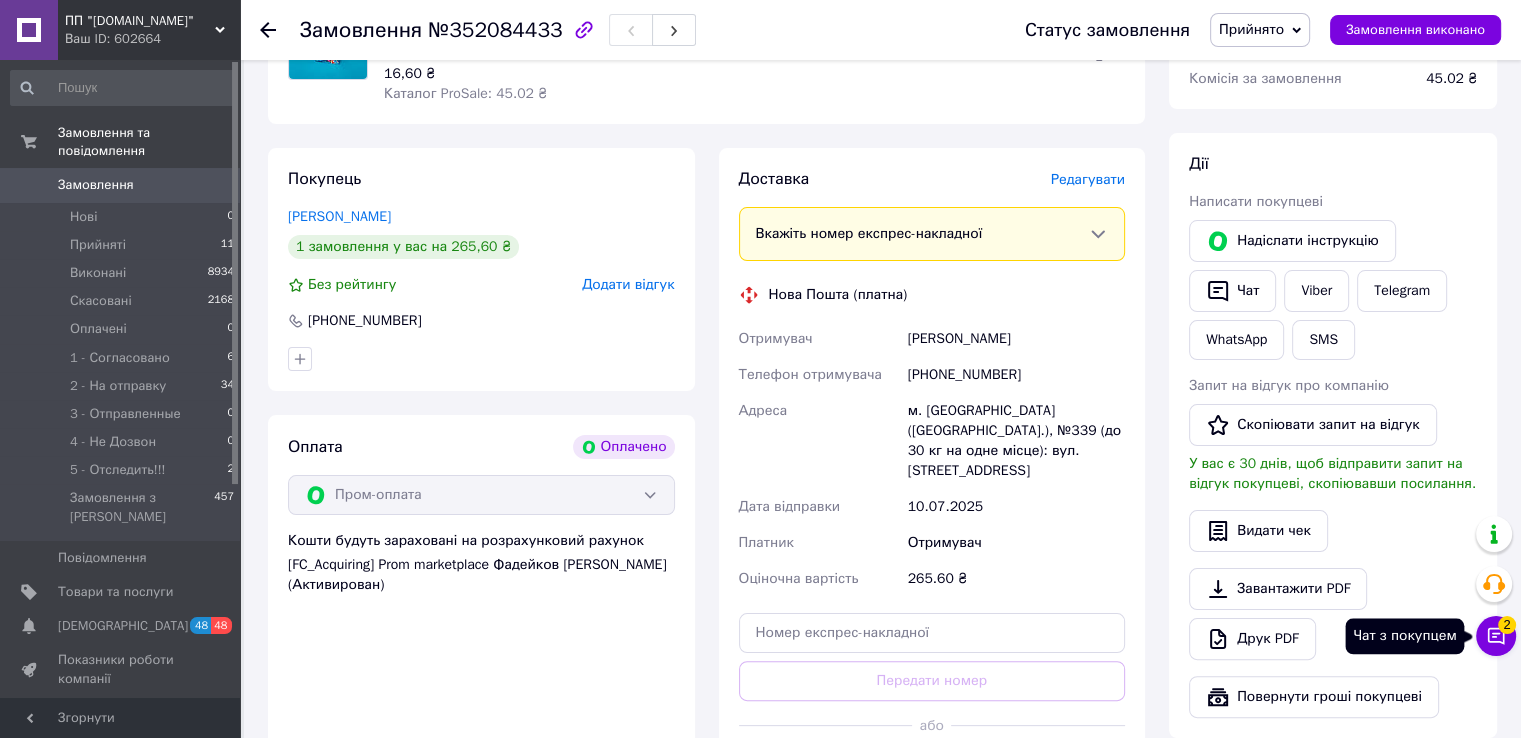 click 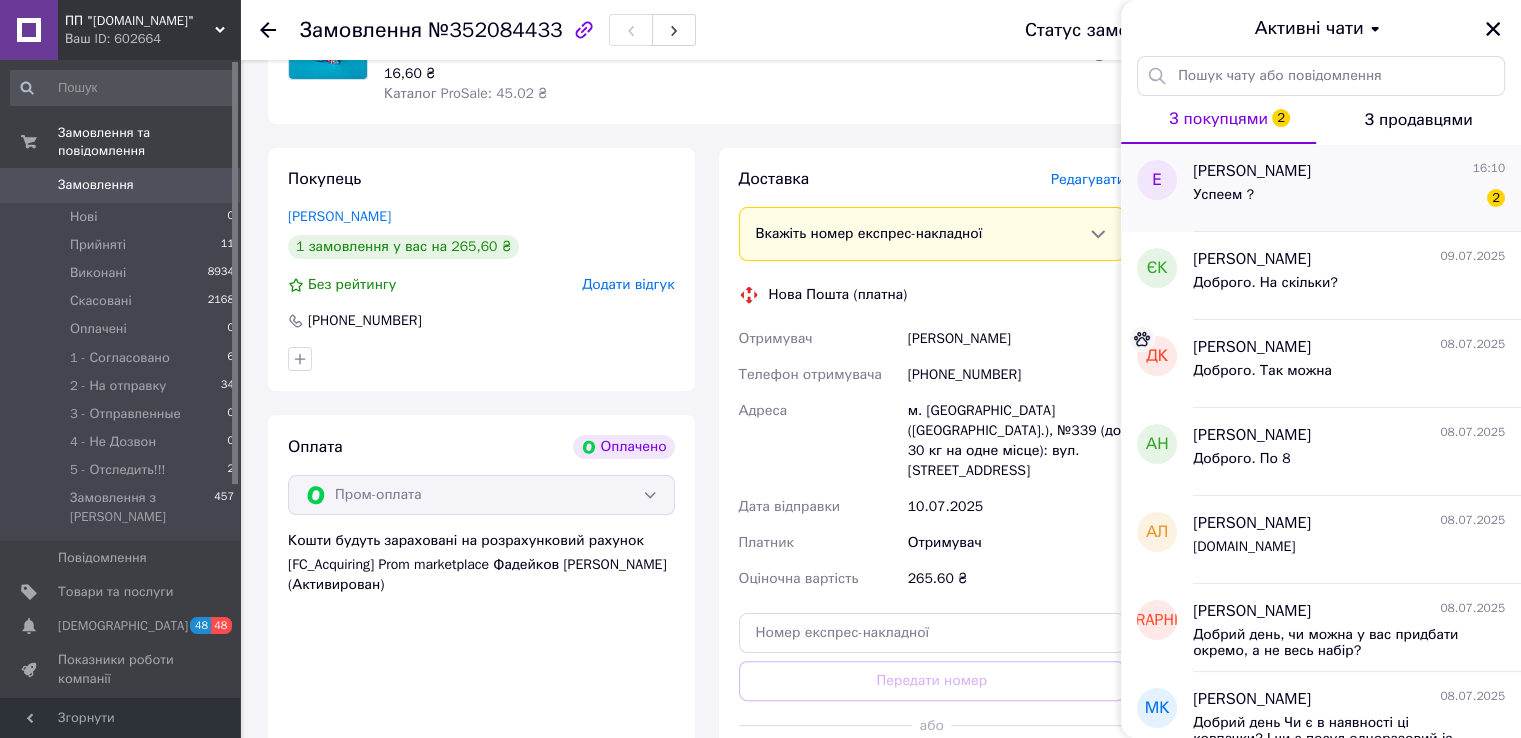 click on "Успеем ? 2" at bounding box center (1349, 199) 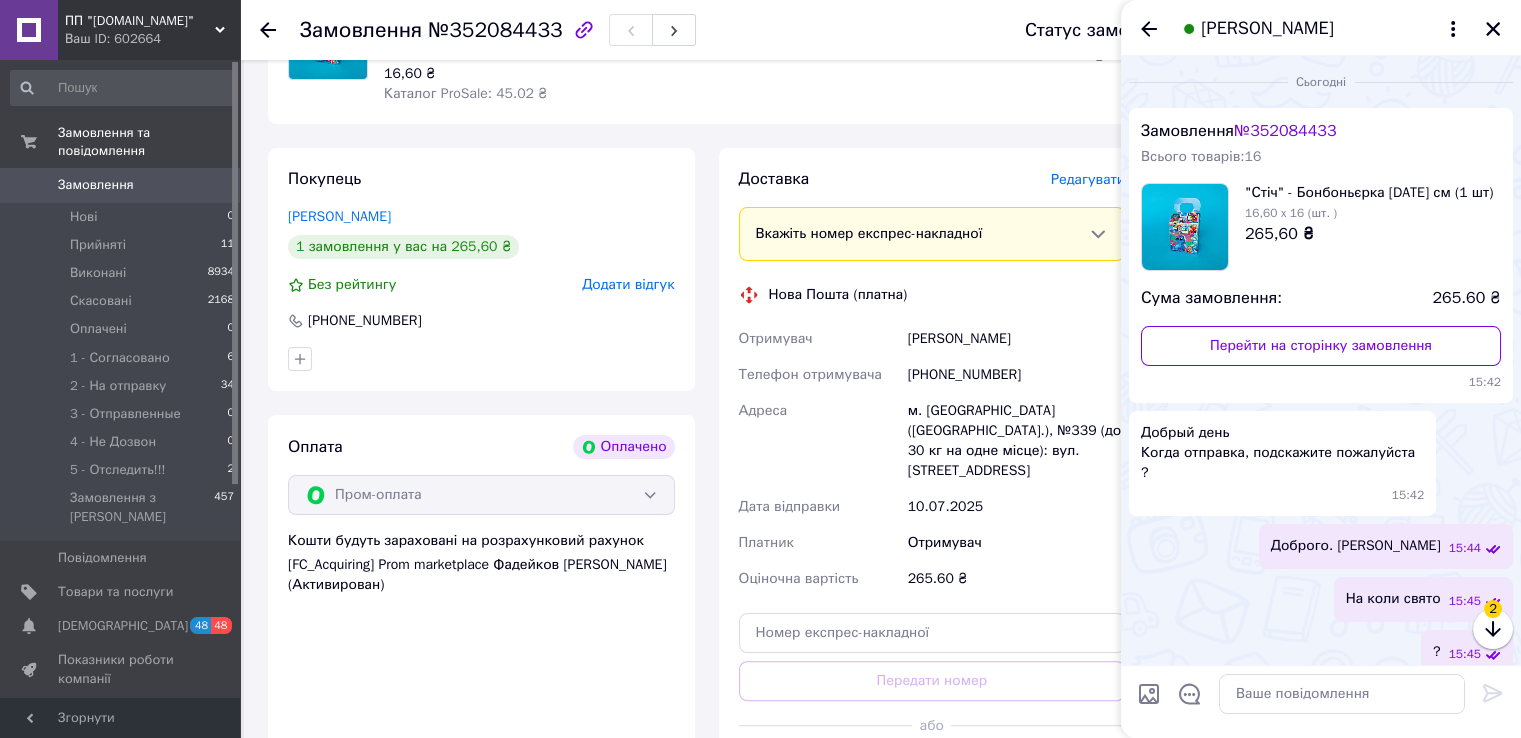 scroll, scrollTop: 141, scrollLeft: 0, axis: vertical 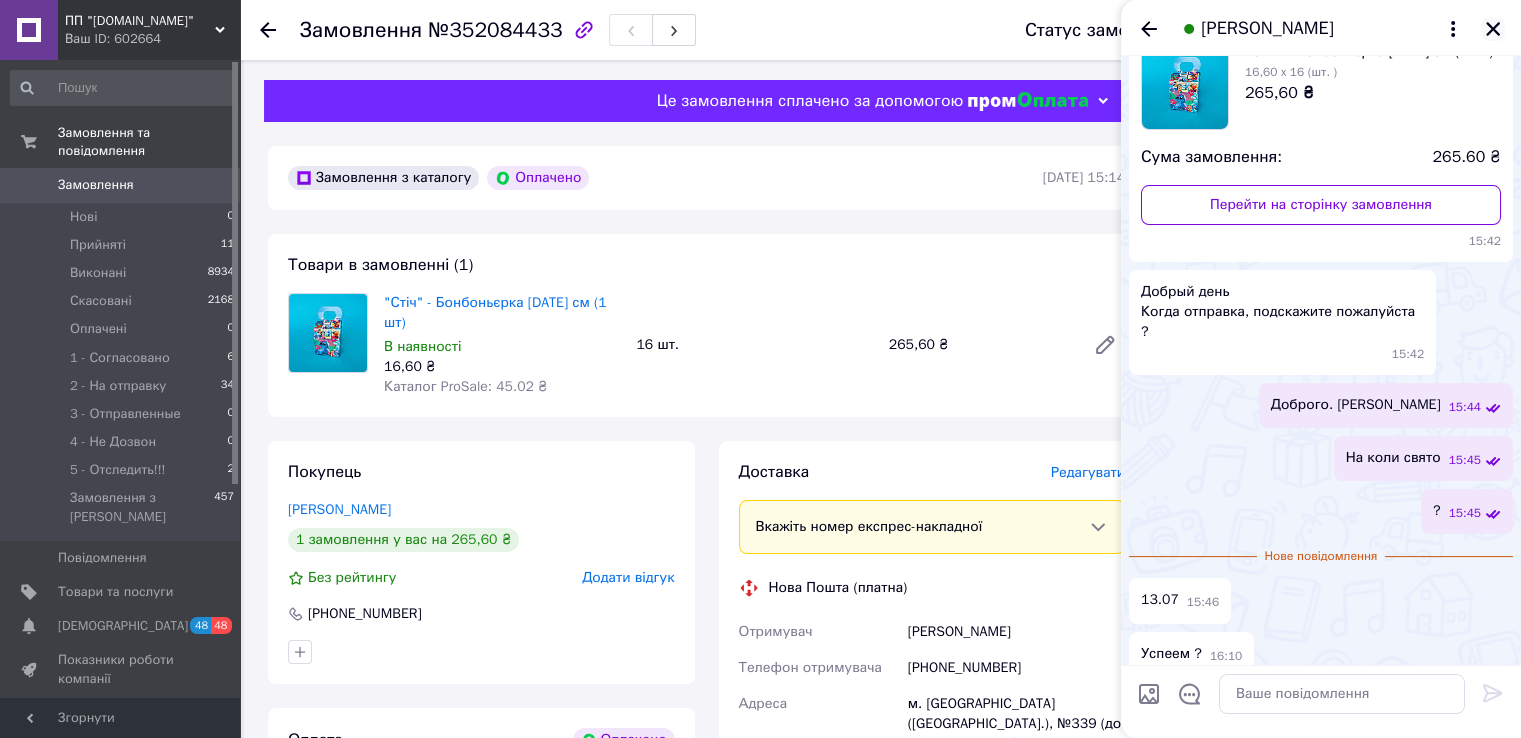 click 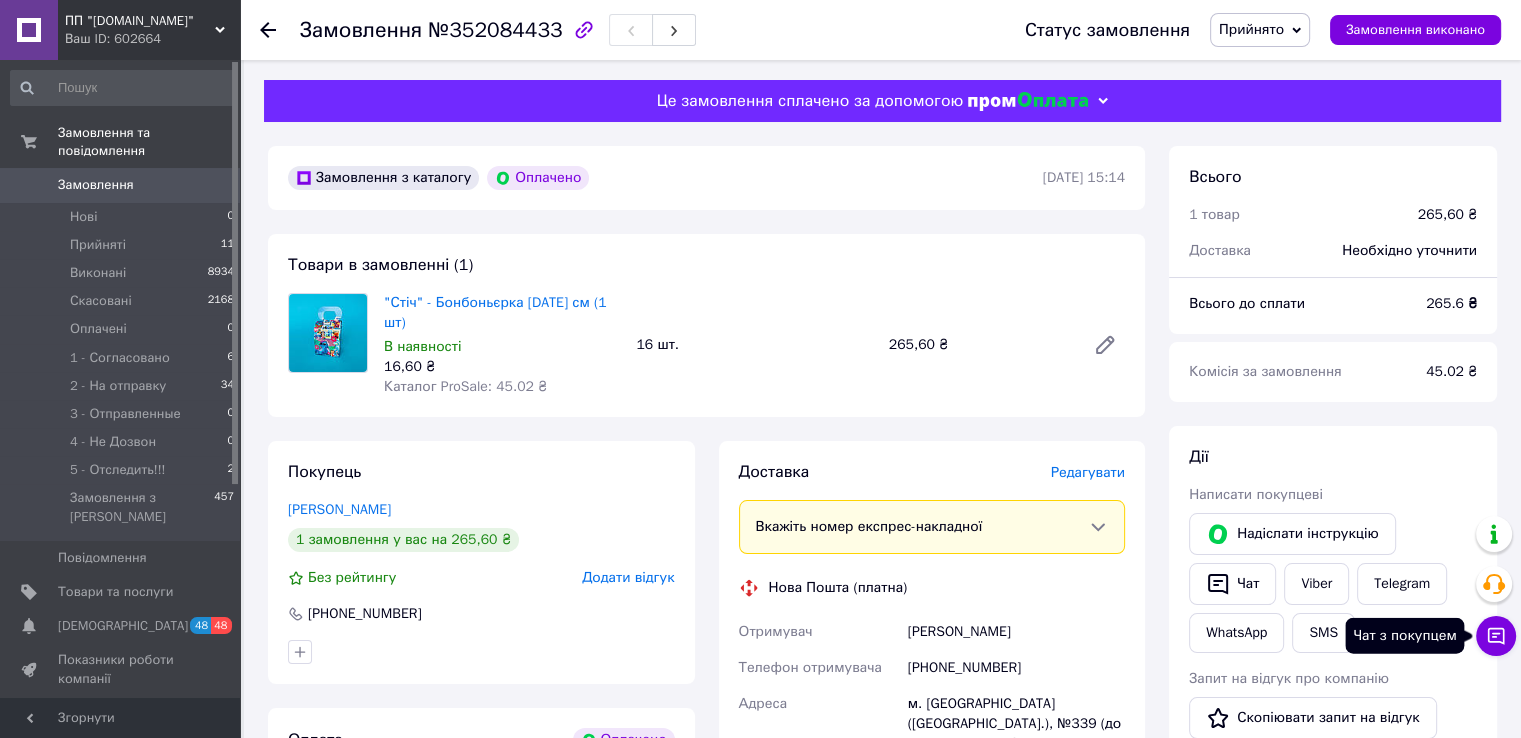 click 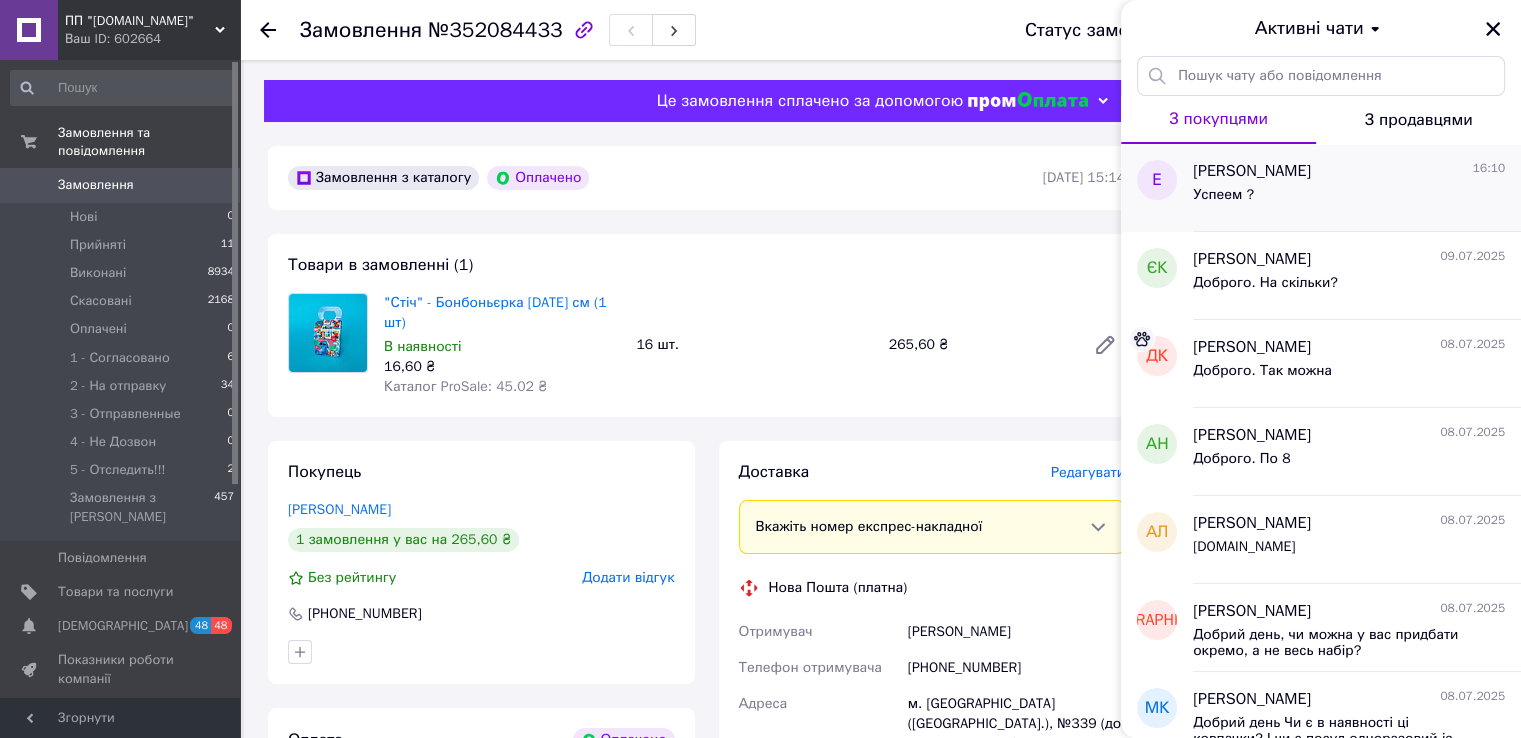 click on "Успеем ?" at bounding box center [1349, 199] 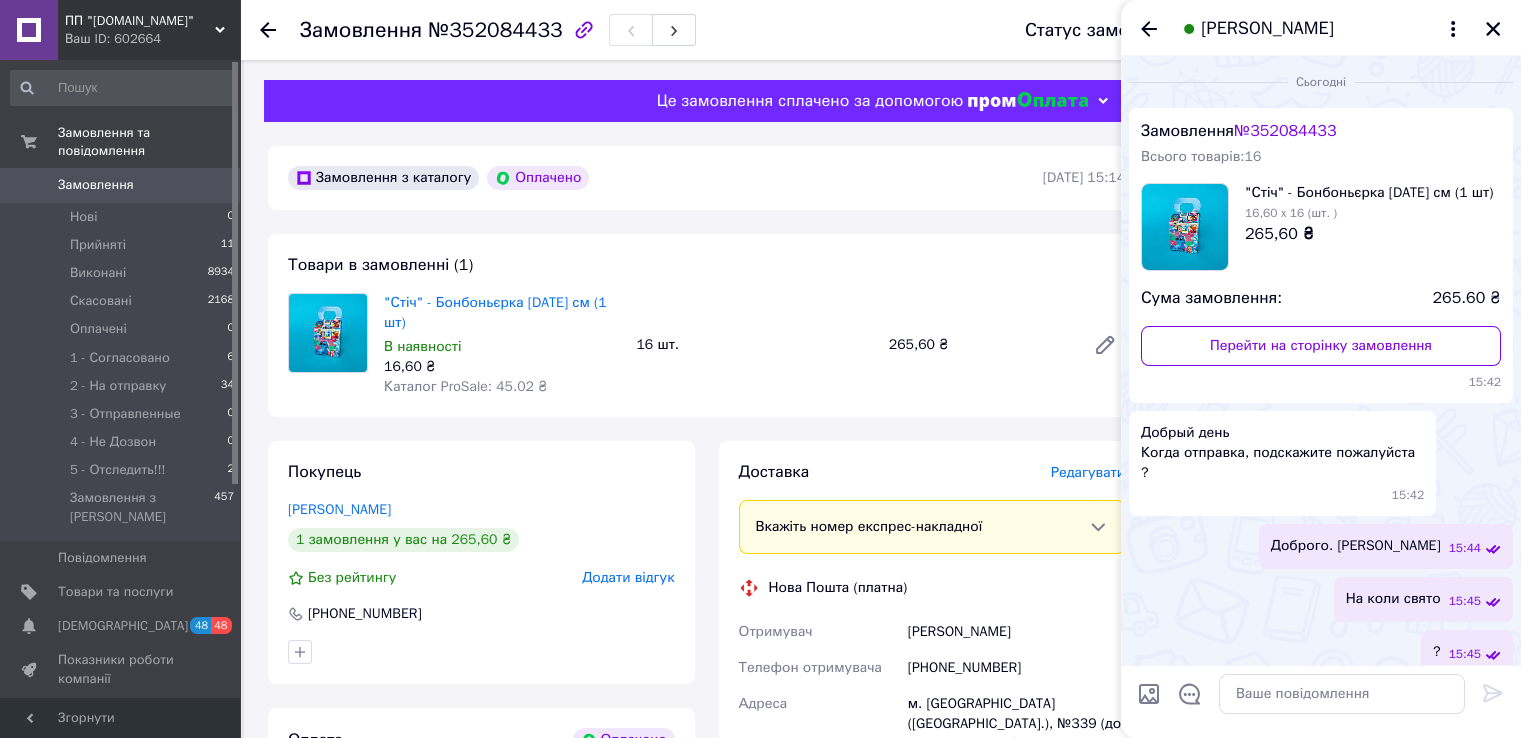 scroll, scrollTop: 104, scrollLeft: 0, axis: vertical 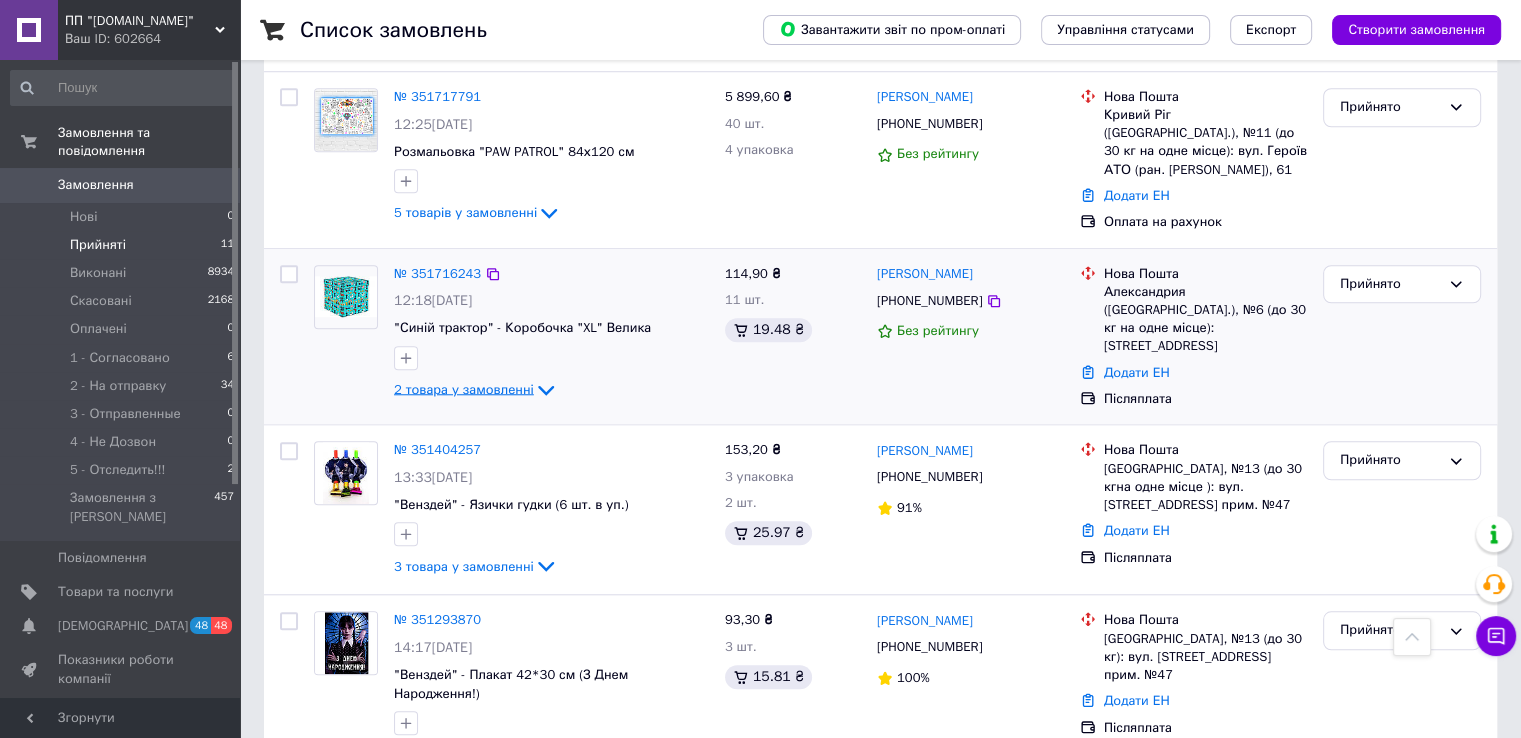 click 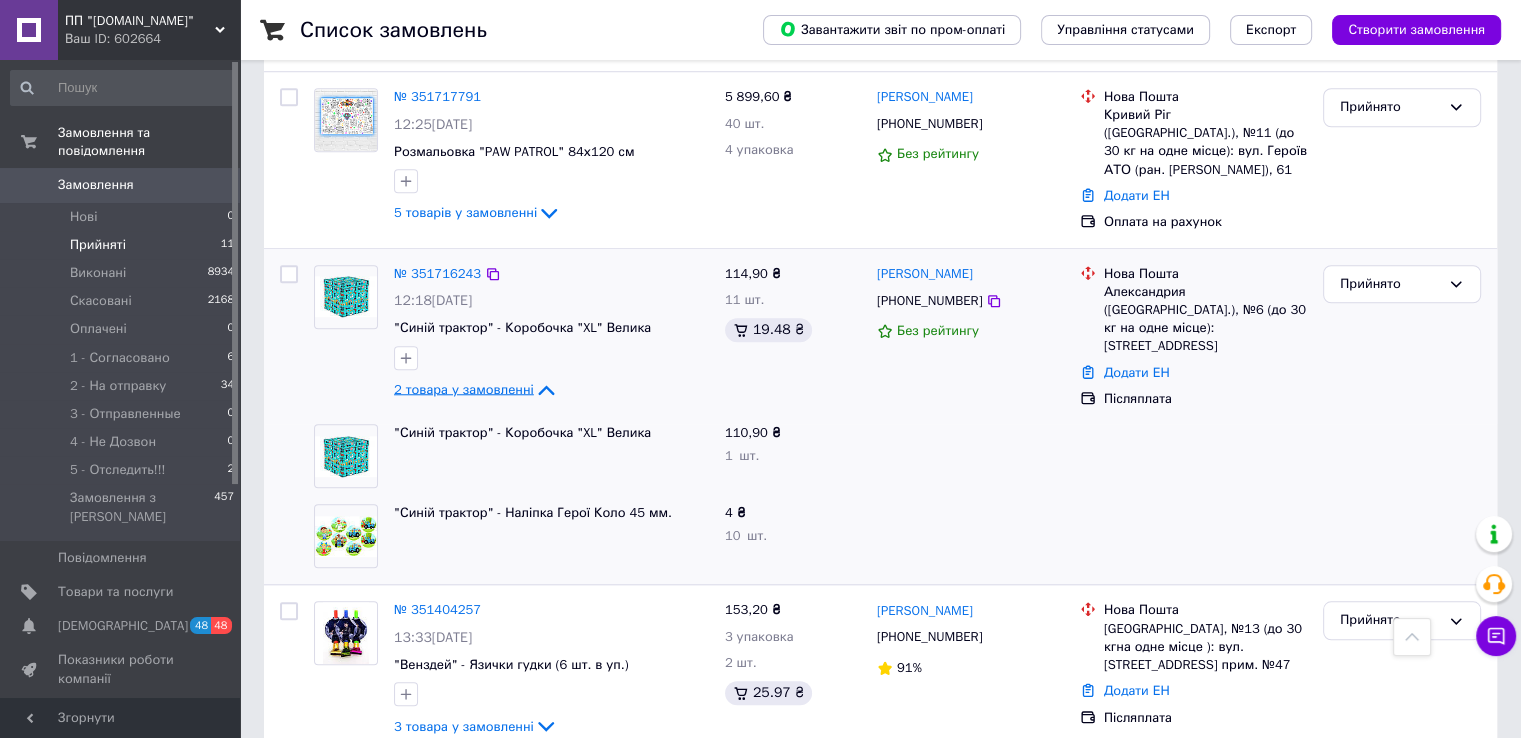 click 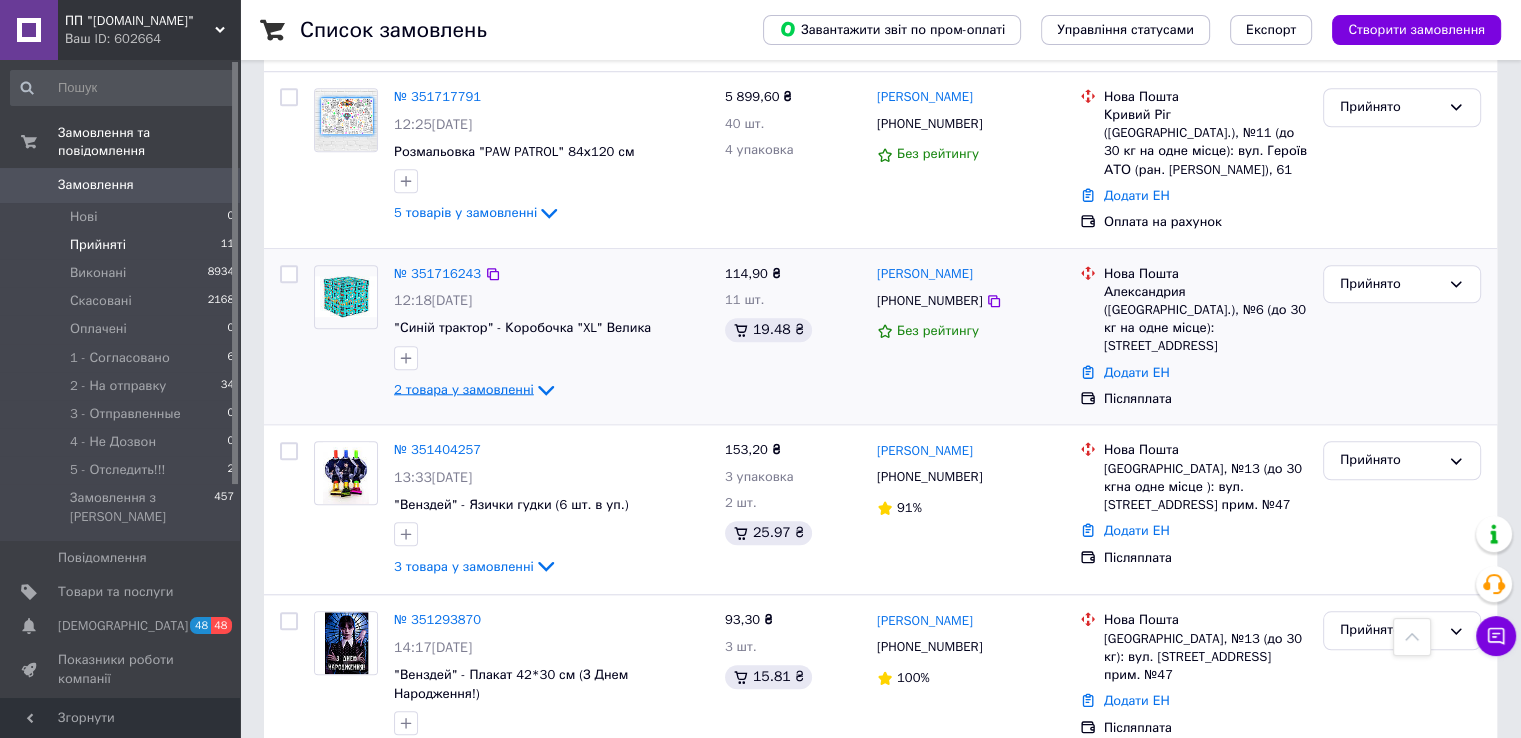 click 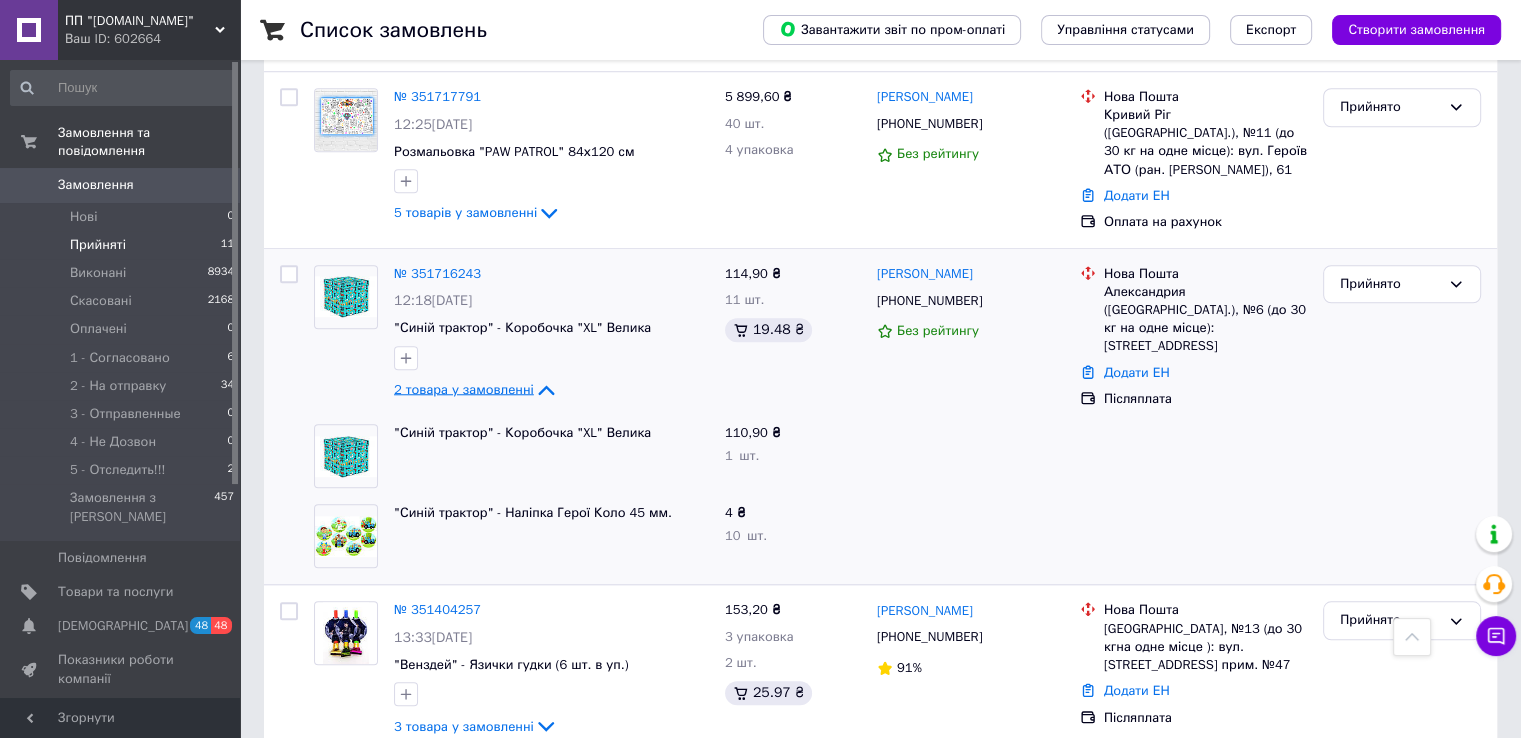 click 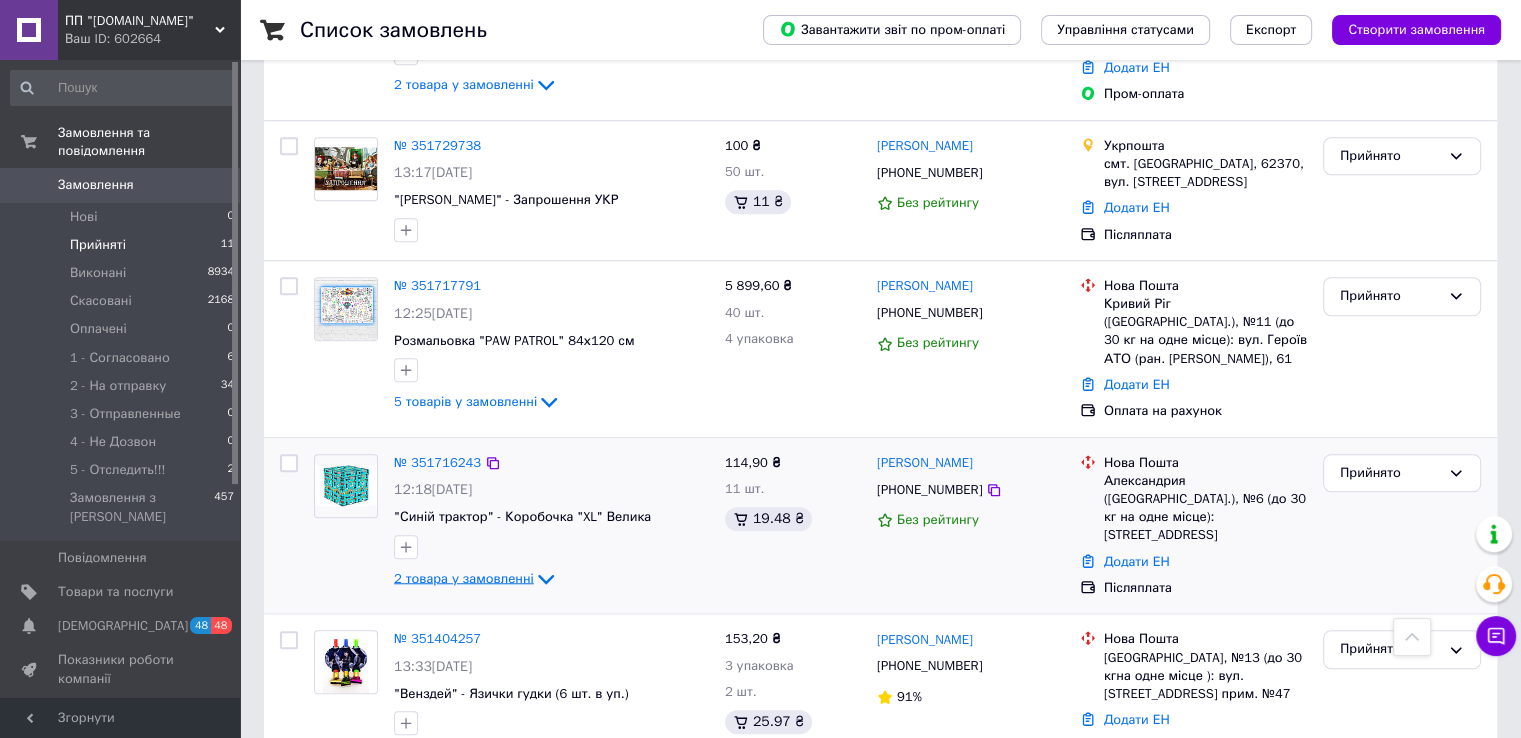 scroll, scrollTop: 1452, scrollLeft: 0, axis: vertical 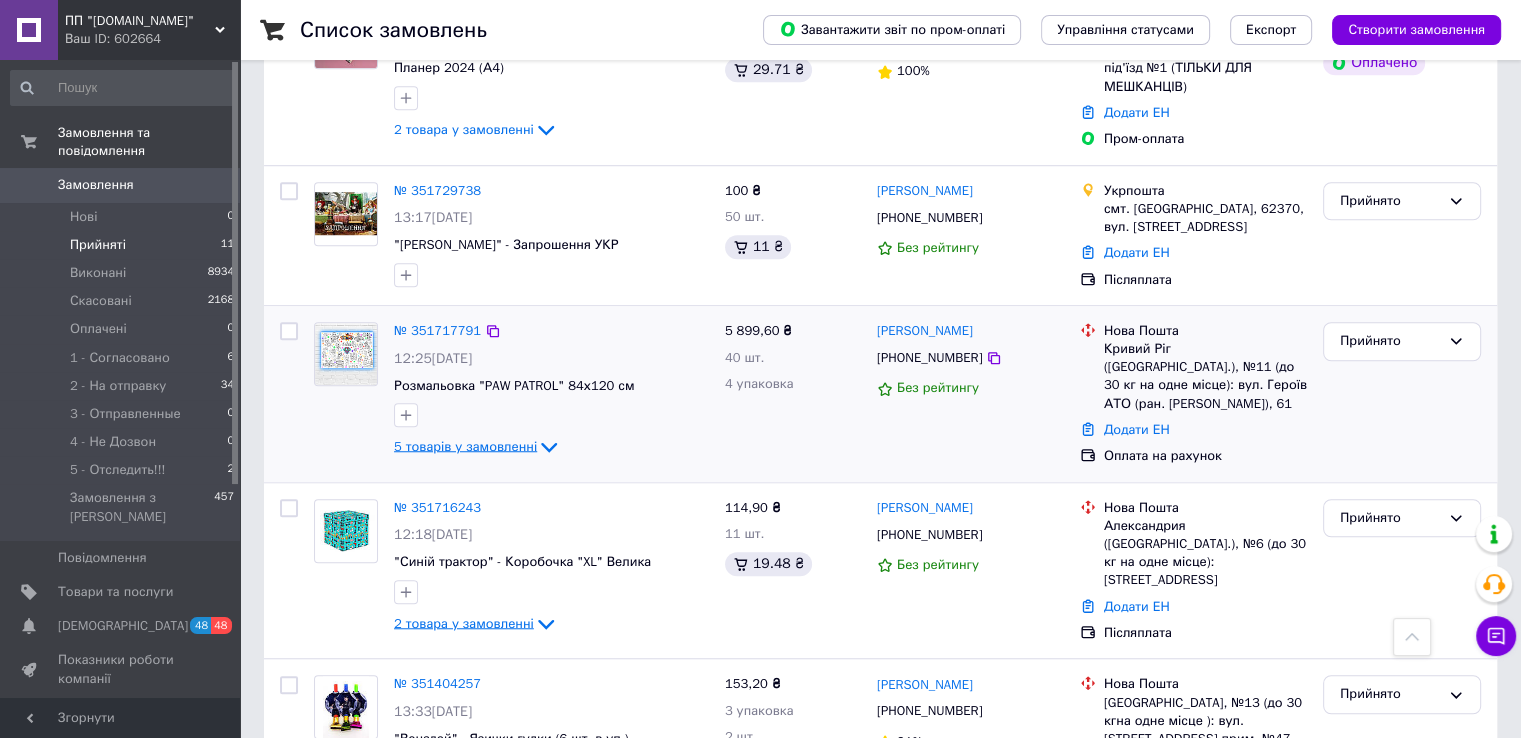 click 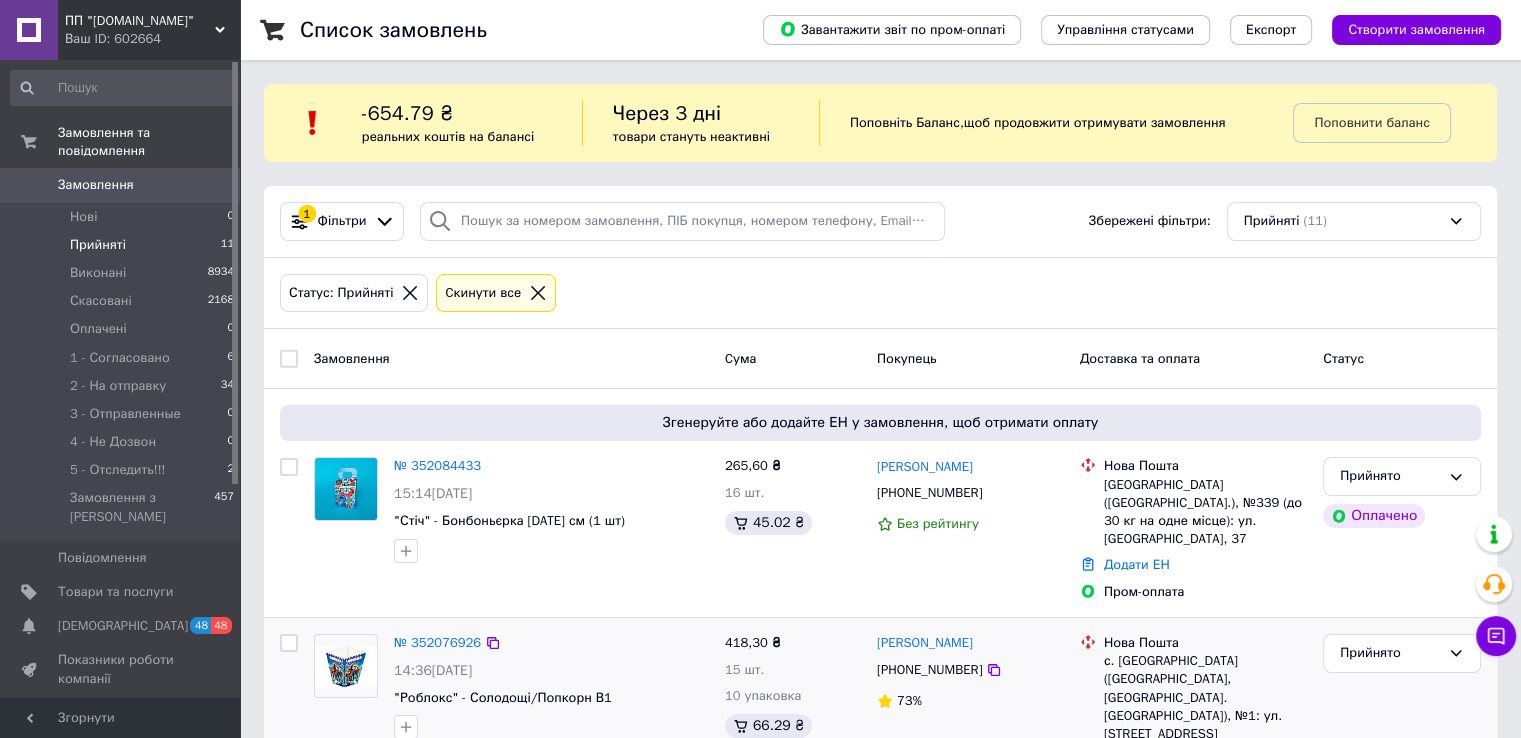 scroll, scrollTop: 233, scrollLeft: 0, axis: vertical 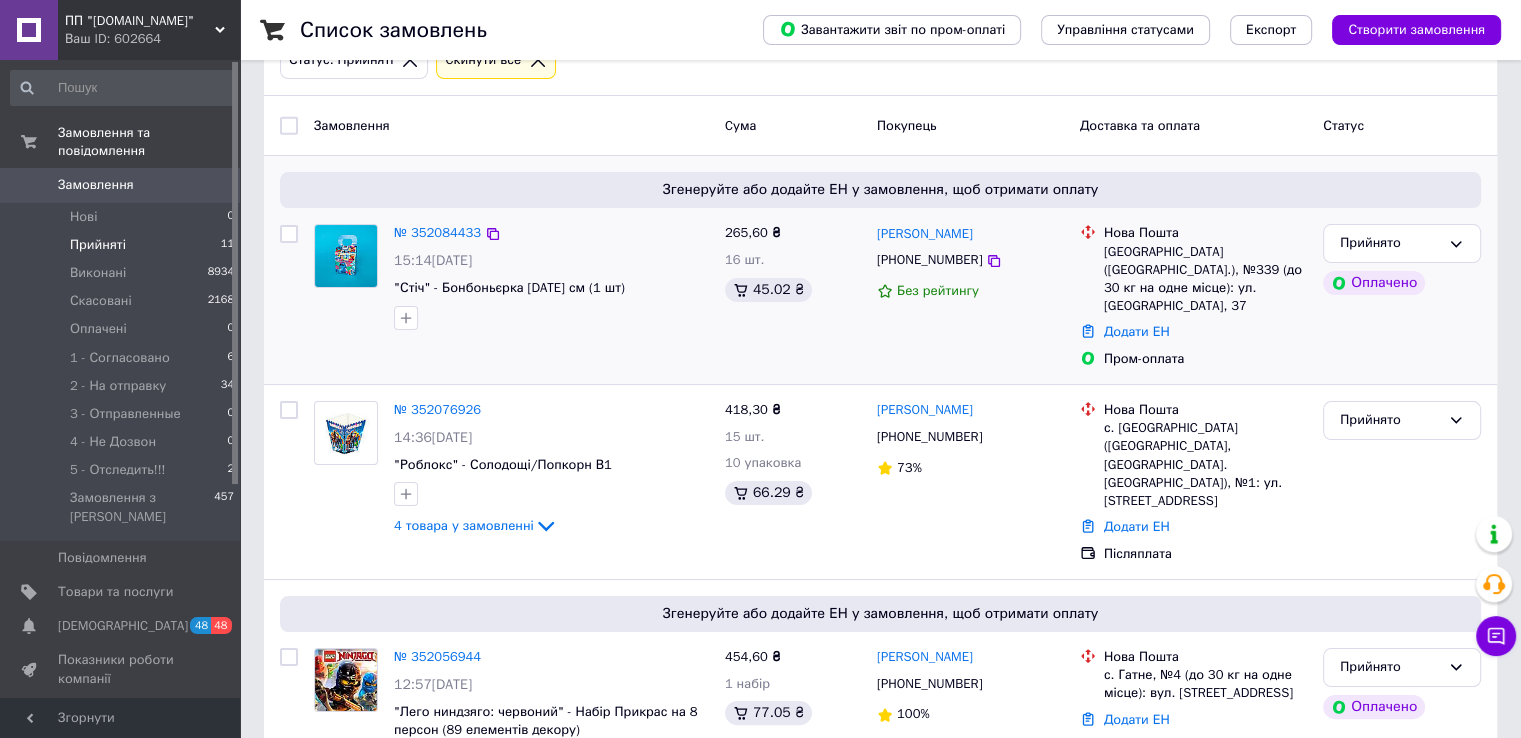 click on "№ 352084433 15:14, 10.07.2025 "Стіч" - Бонбоньєрка 10/10/12 см (1 шт)" at bounding box center (511, 296) 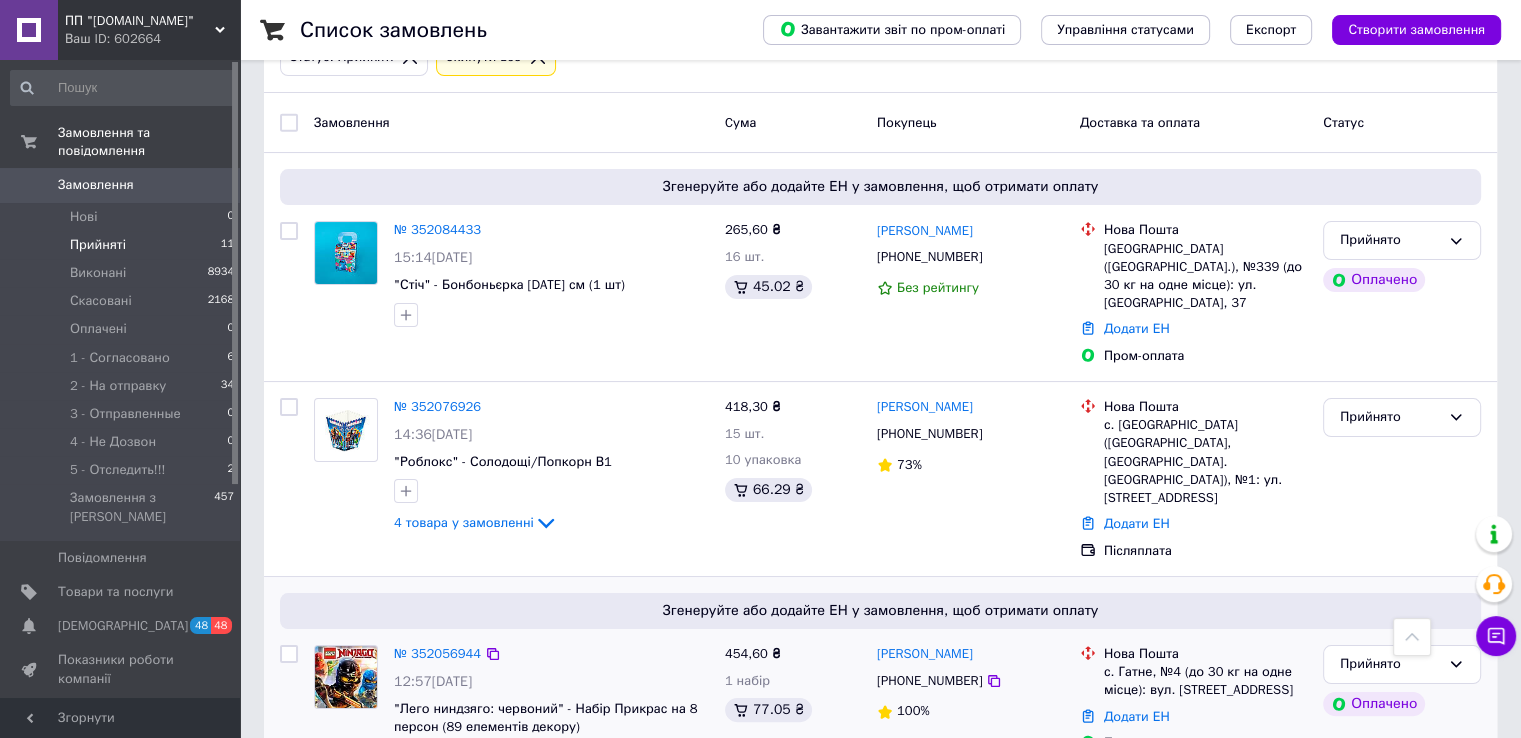 scroll, scrollTop: 0, scrollLeft: 0, axis: both 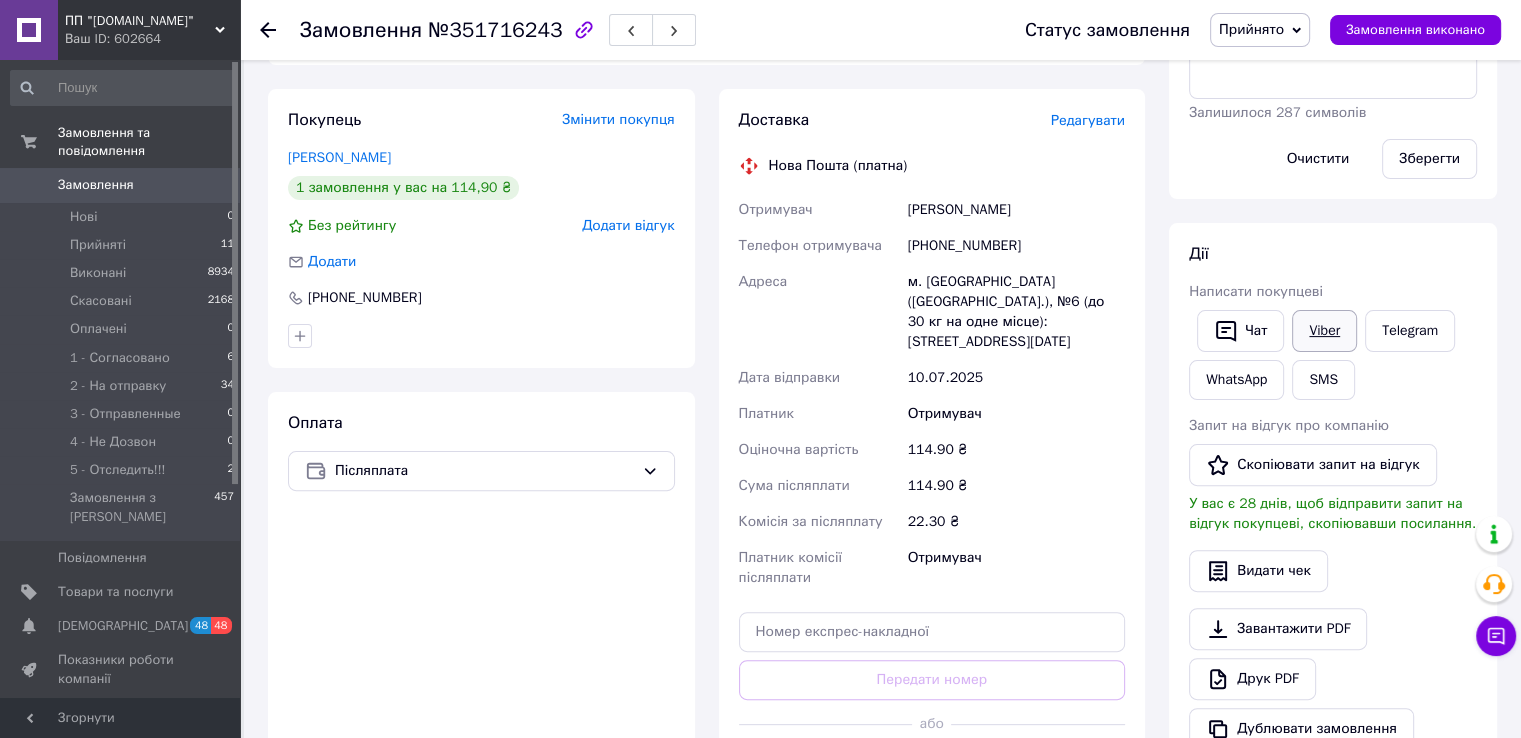 click on "Viber" at bounding box center (1324, 331) 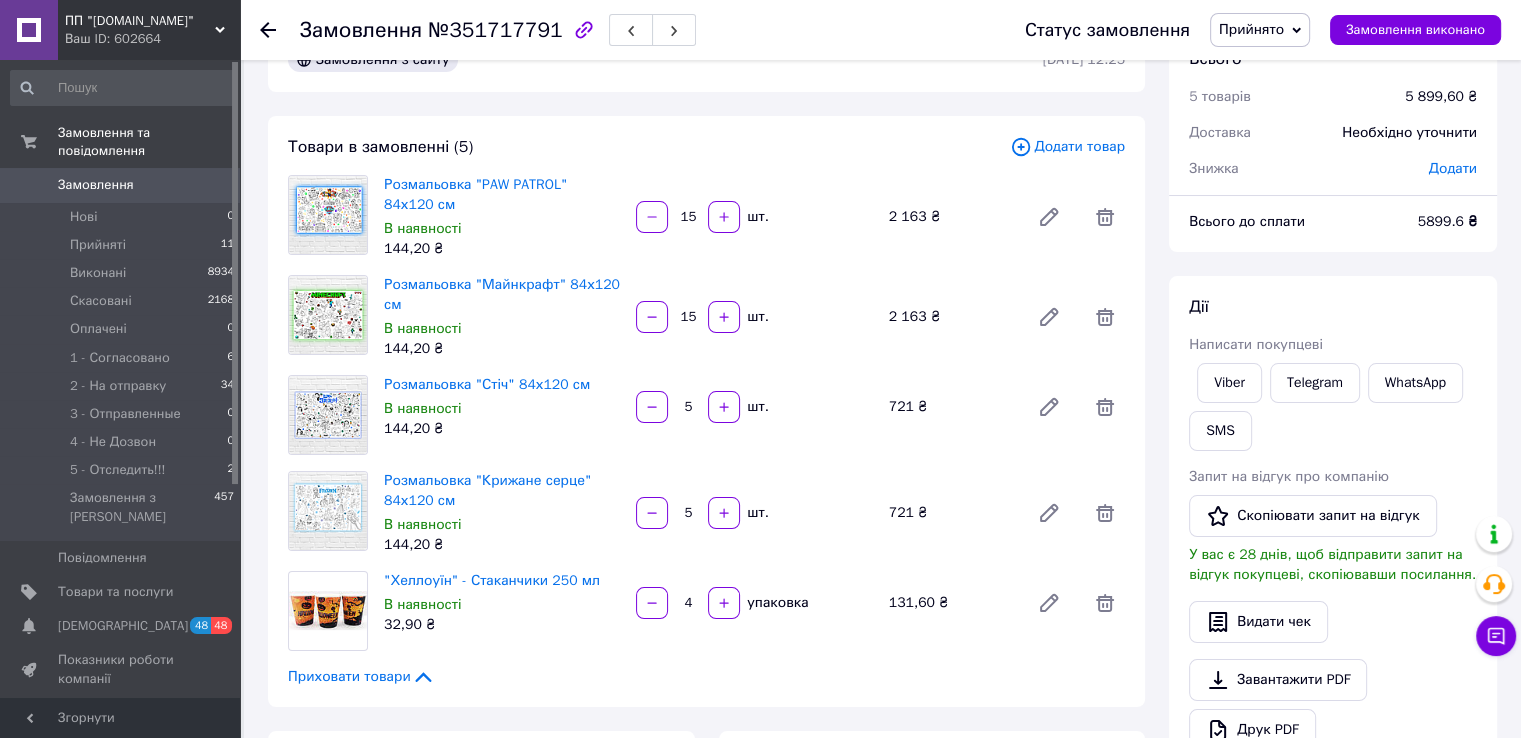 scroll, scrollTop: 0, scrollLeft: 0, axis: both 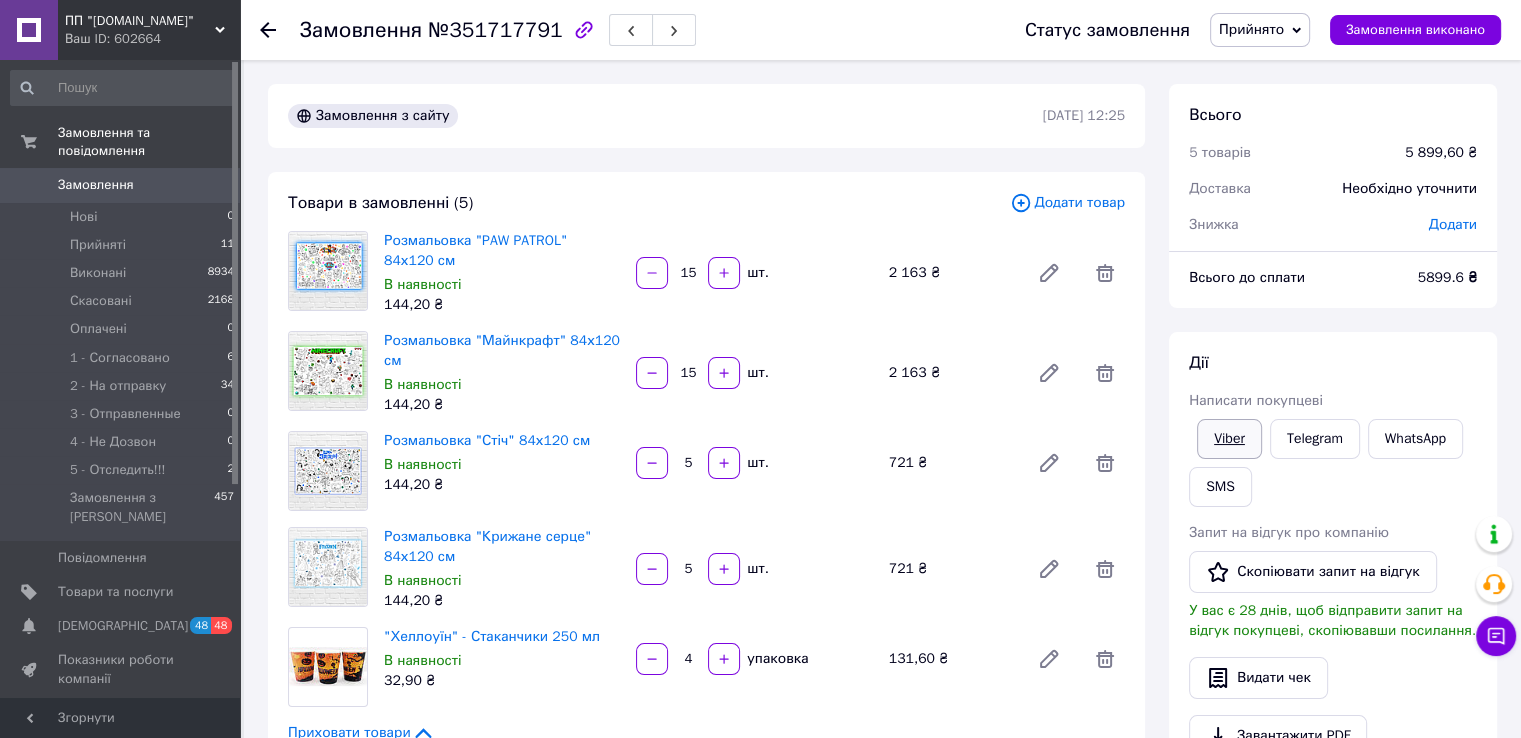 click on "Viber" at bounding box center [1229, 439] 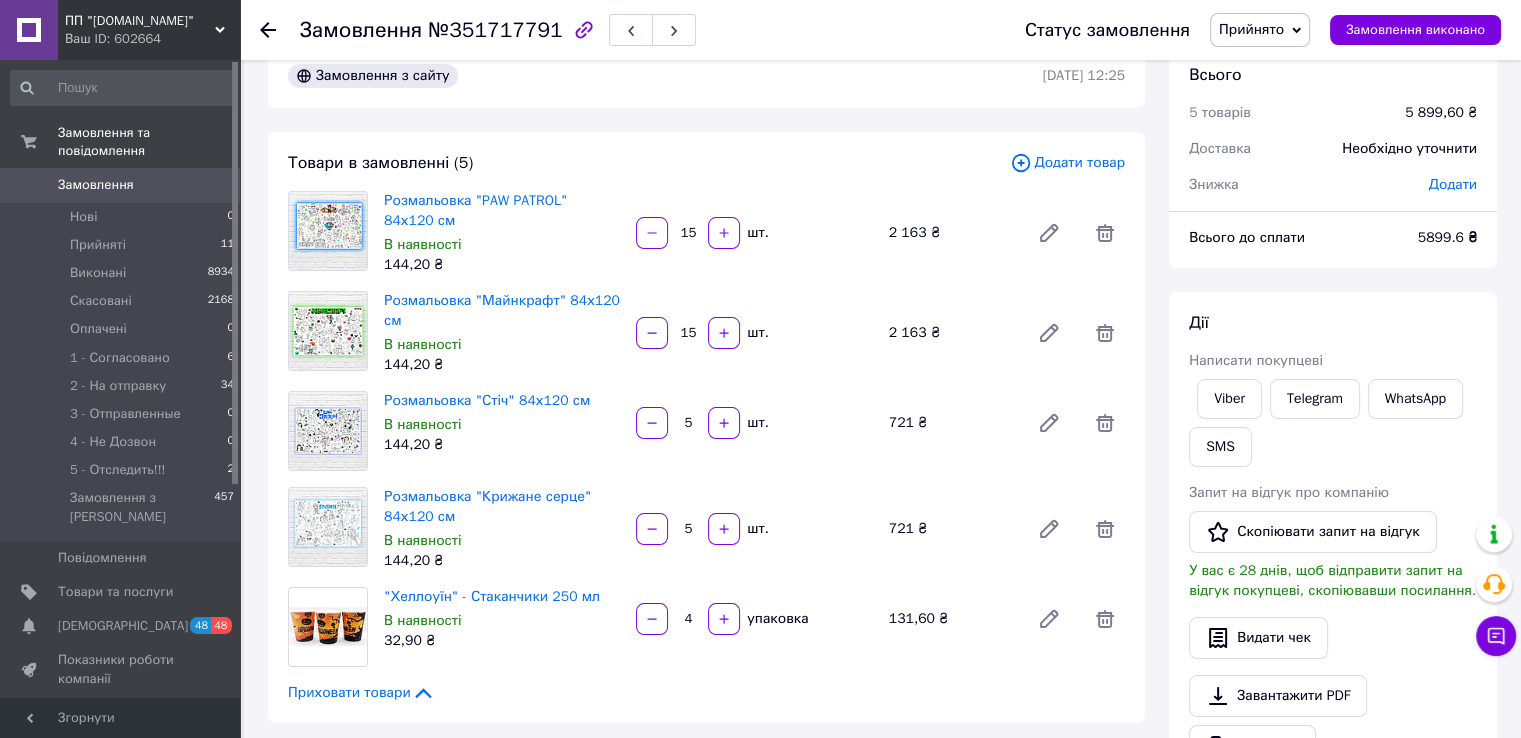 scroll, scrollTop: 0, scrollLeft: 0, axis: both 